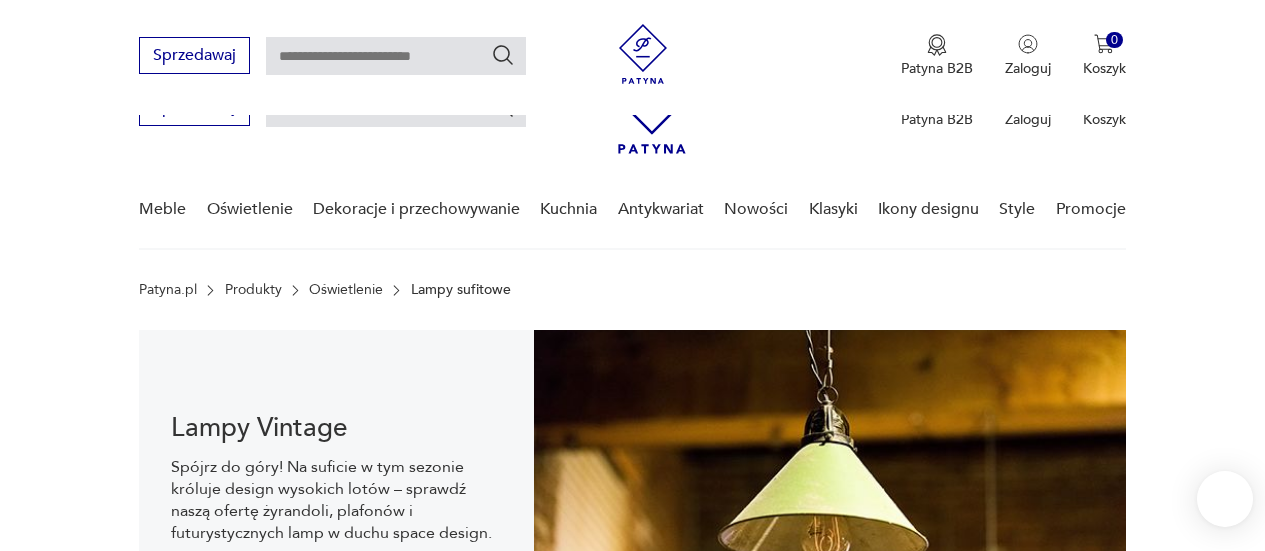 scroll, scrollTop: 2171, scrollLeft: 0, axis: vertical 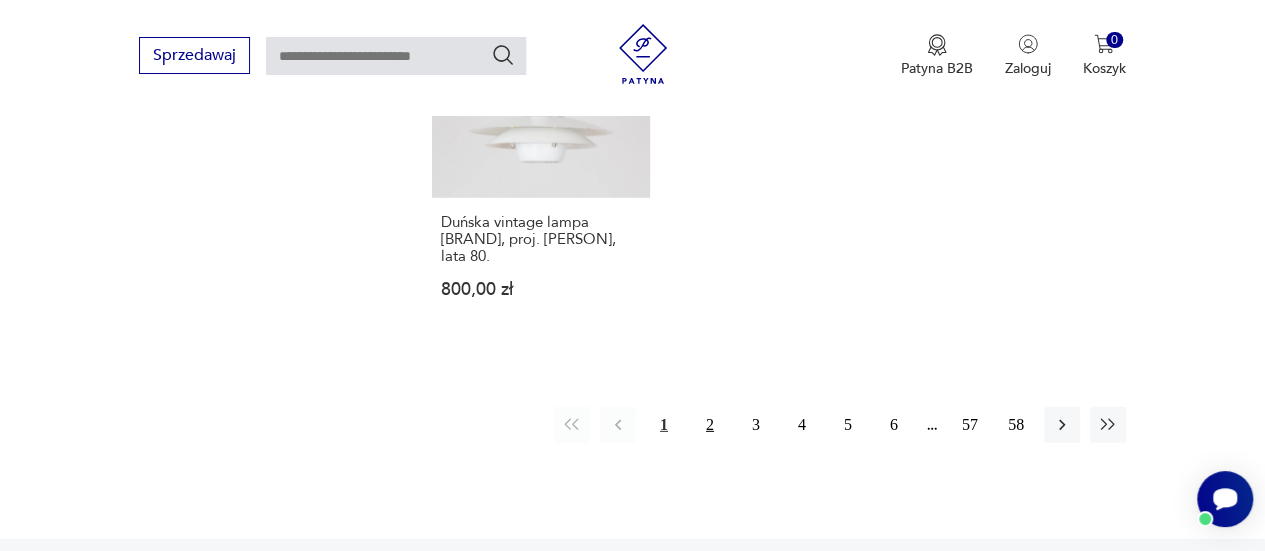 click on "2" at bounding box center (710, 425) 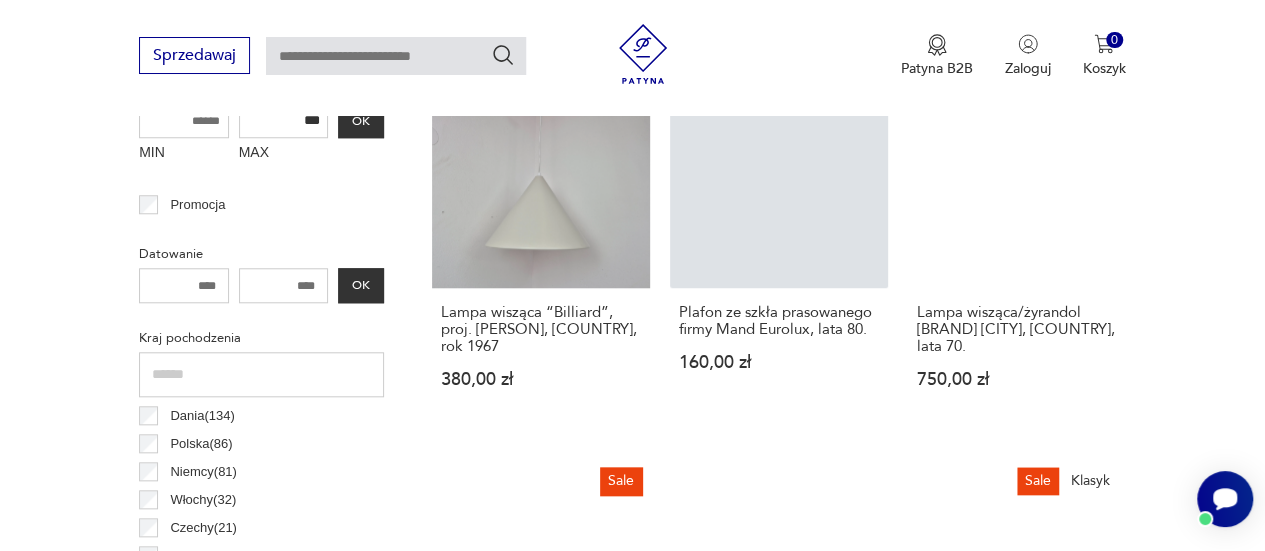 scroll, scrollTop: 830, scrollLeft: 0, axis: vertical 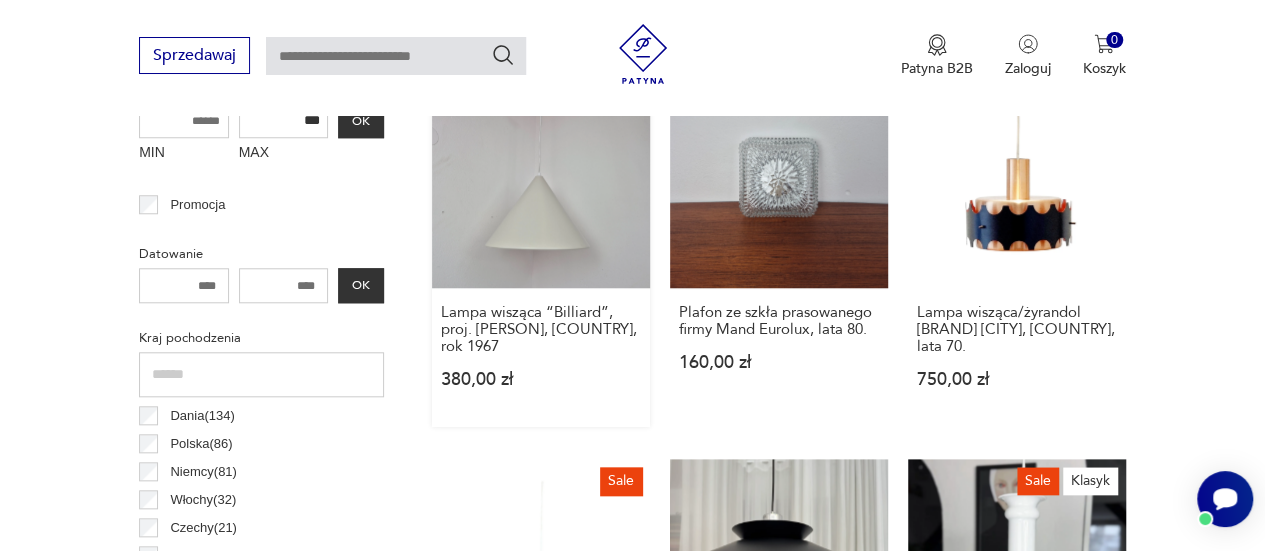 click on "Lampa wisząca “Billiard”, proj. Louis Poulsen, Dania, rok 1967 380,00 zł" at bounding box center (541, 248) 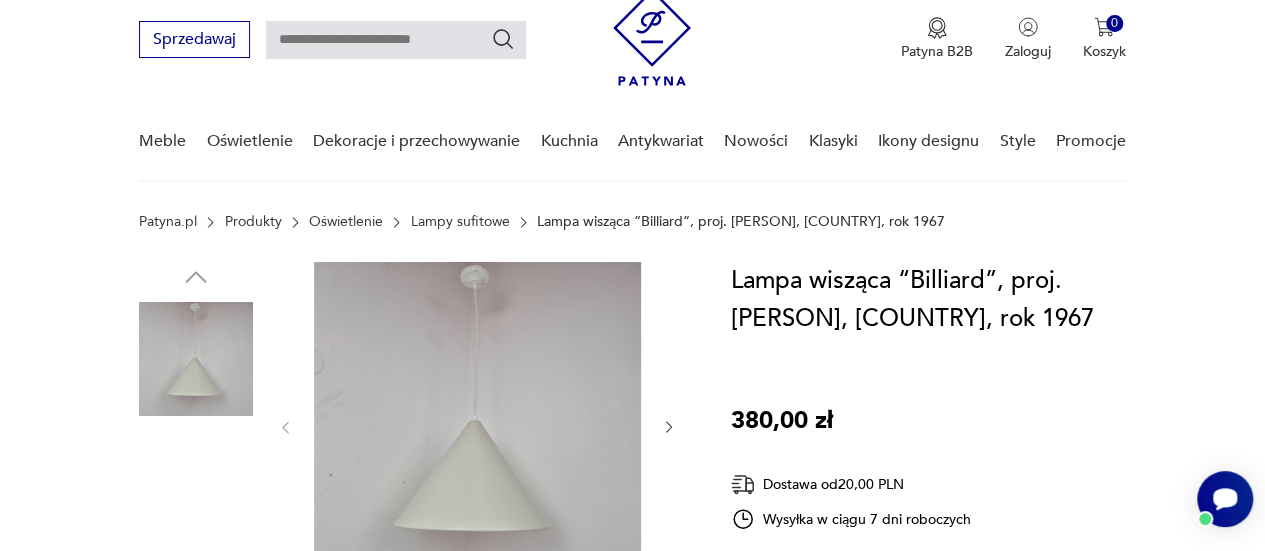 scroll, scrollTop: 100, scrollLeft: 0, axis: vertical 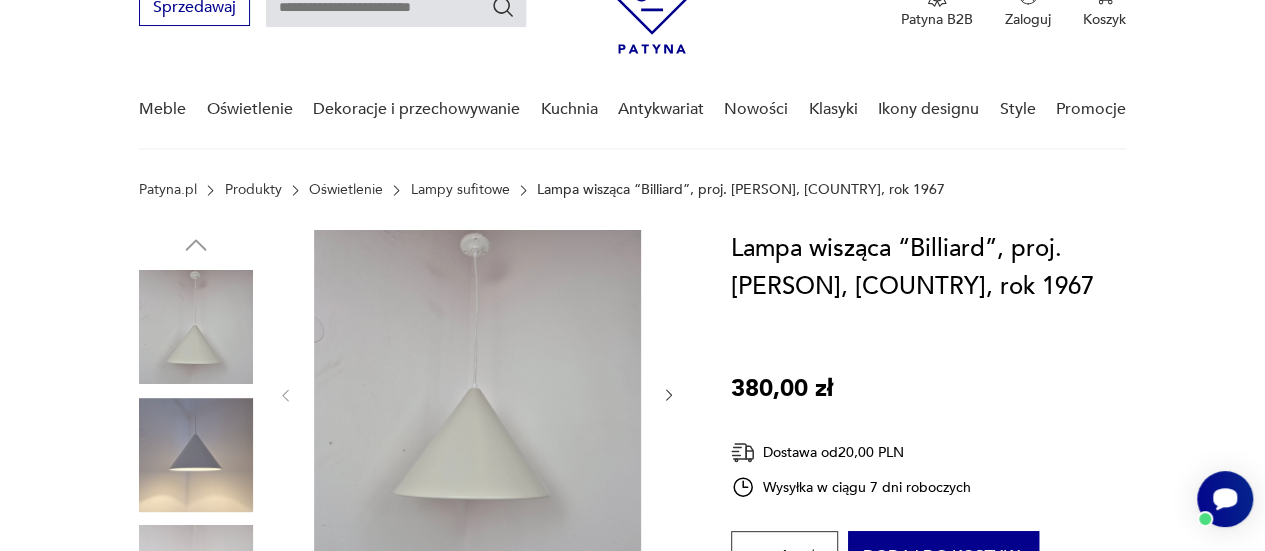 click at bounding box center [196, 455] 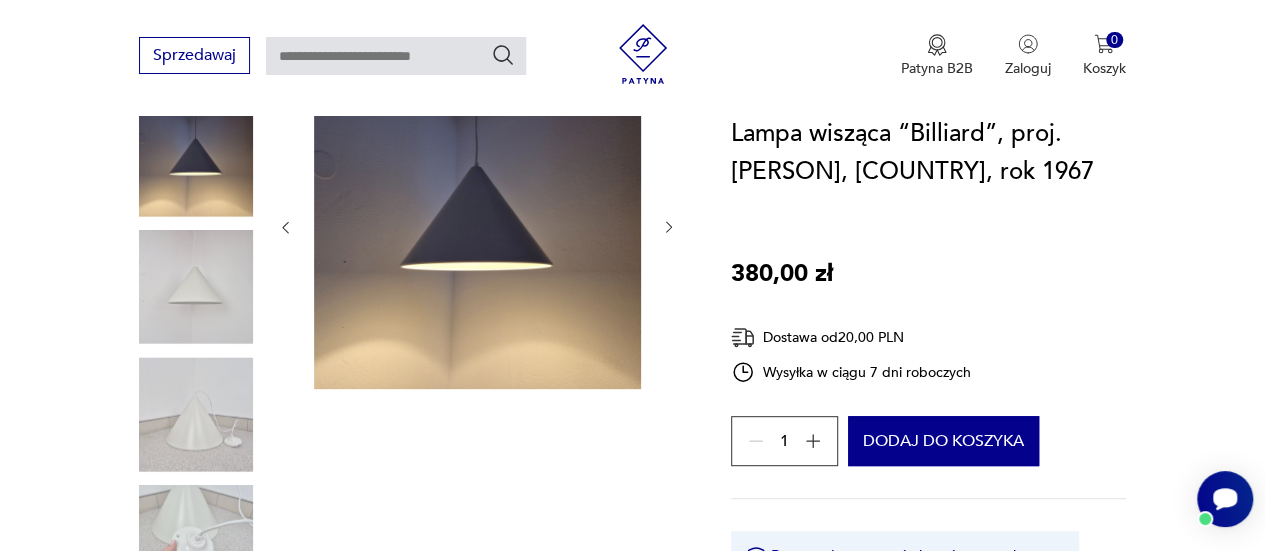 scroll, scrollTop: 400, scrollLeft: 0, axis: vertical 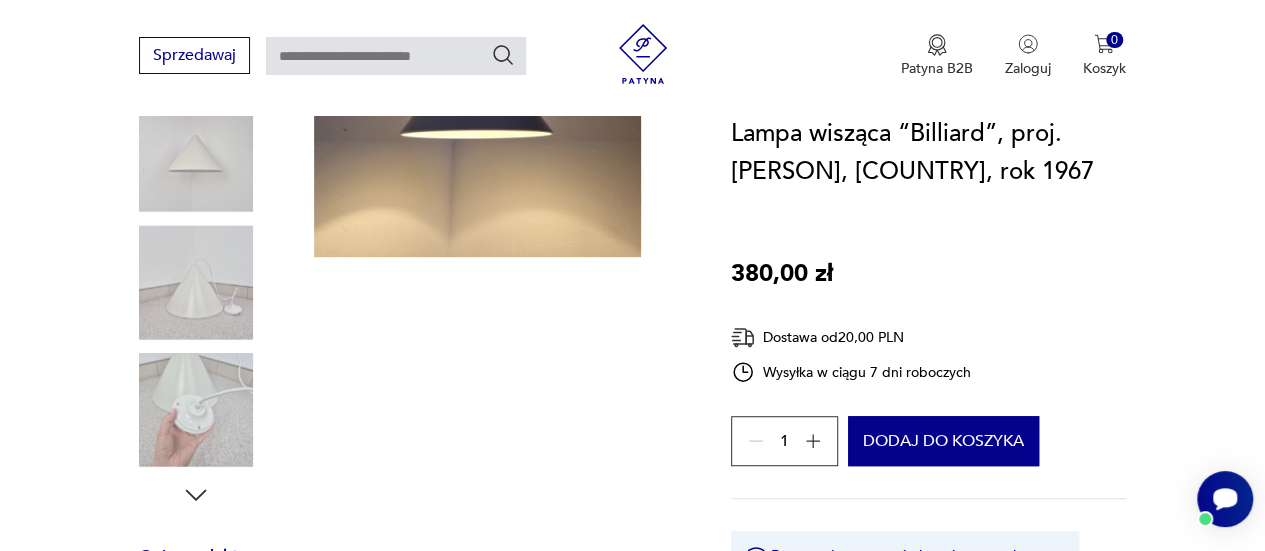 click at bounding box center (196, 282) 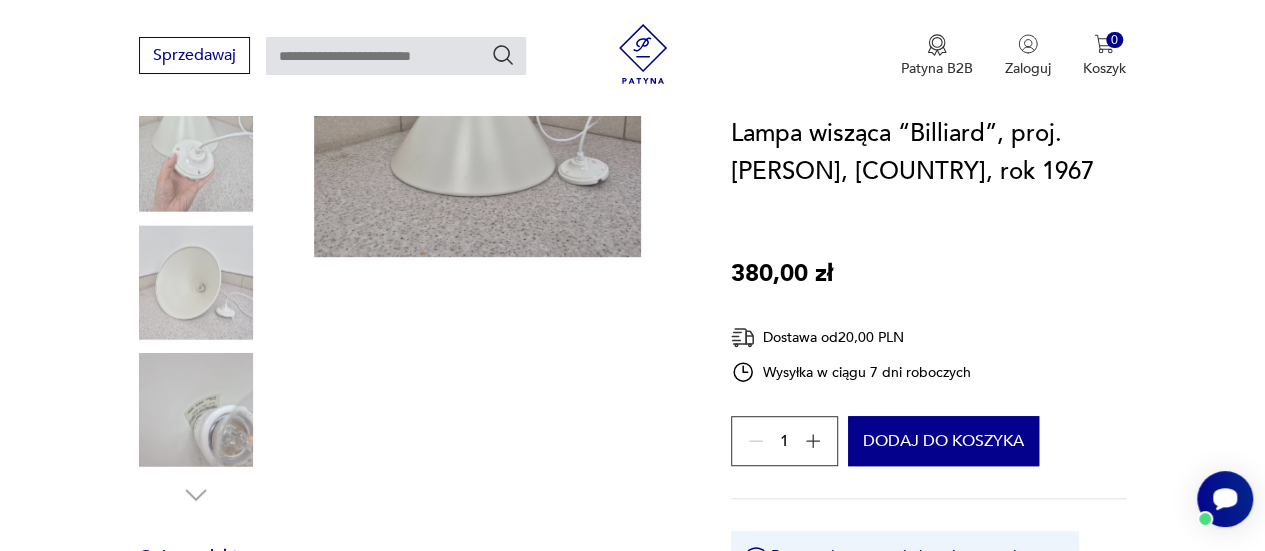 scroll, scrollTop: 200, scrollLeft: 0, axis: vertical 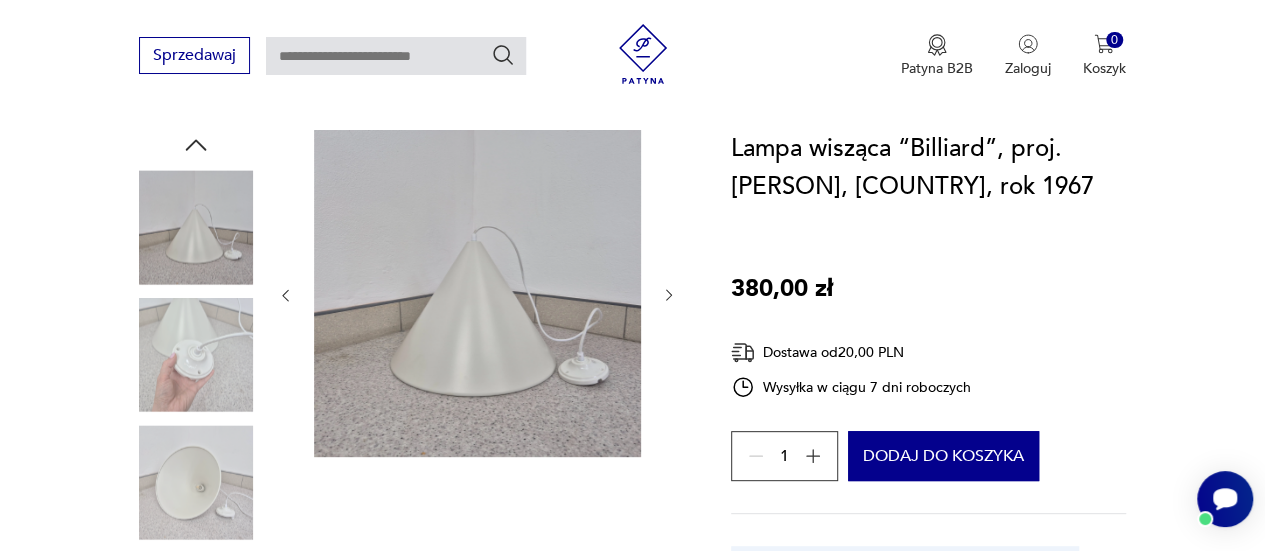 click at bounding box center [196, 355] 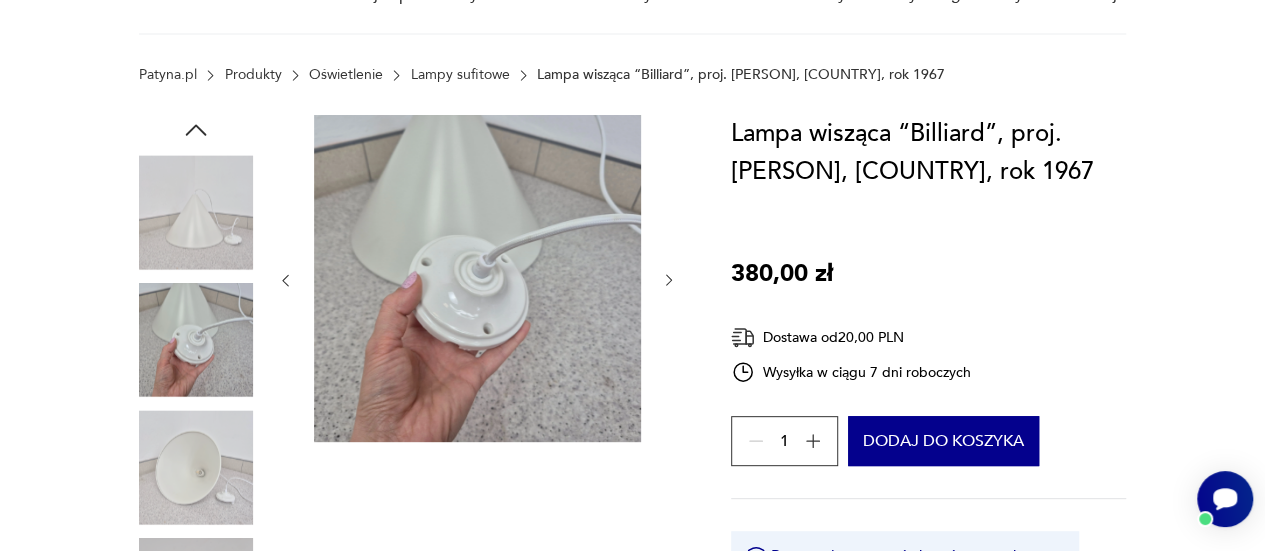 scroll, scrollTop: 100, scrollLeft: 0, axis: vertical 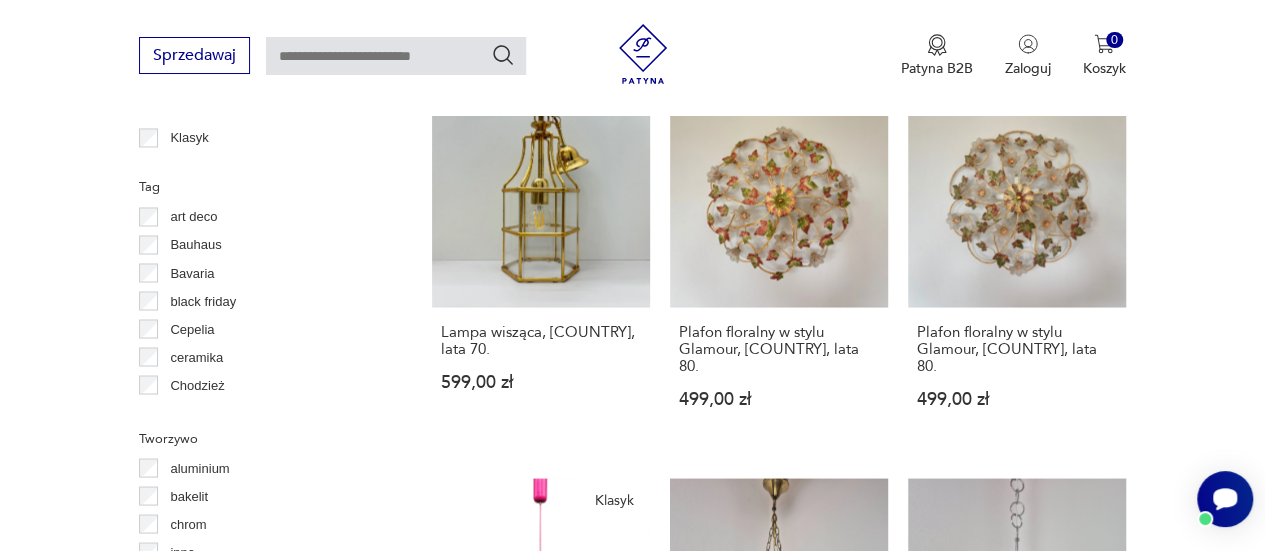 click at bounding box center [396, 56] 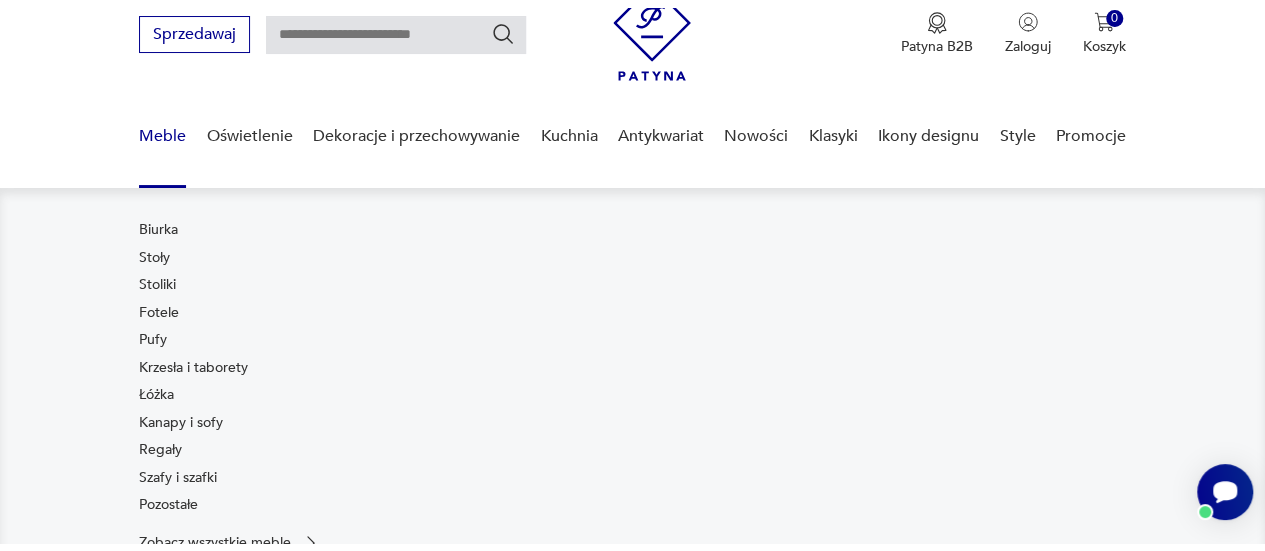 scroll, scrollTop: 100, scrollLeft: 0, axis: vertical 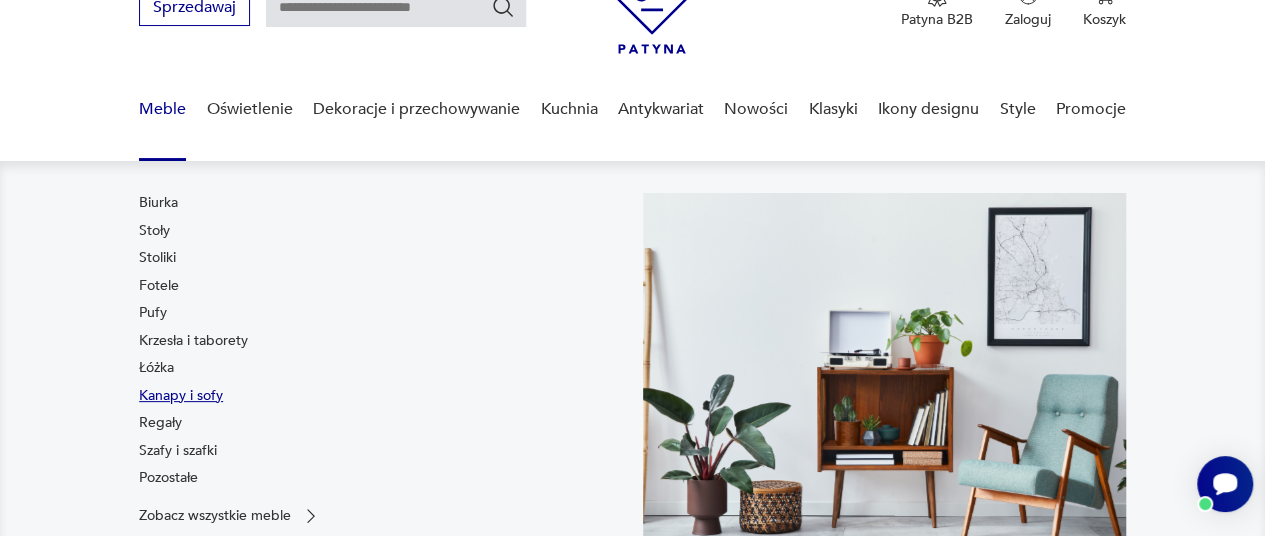 click on "Kanapy i sofy" at bounding box center (181, 396) 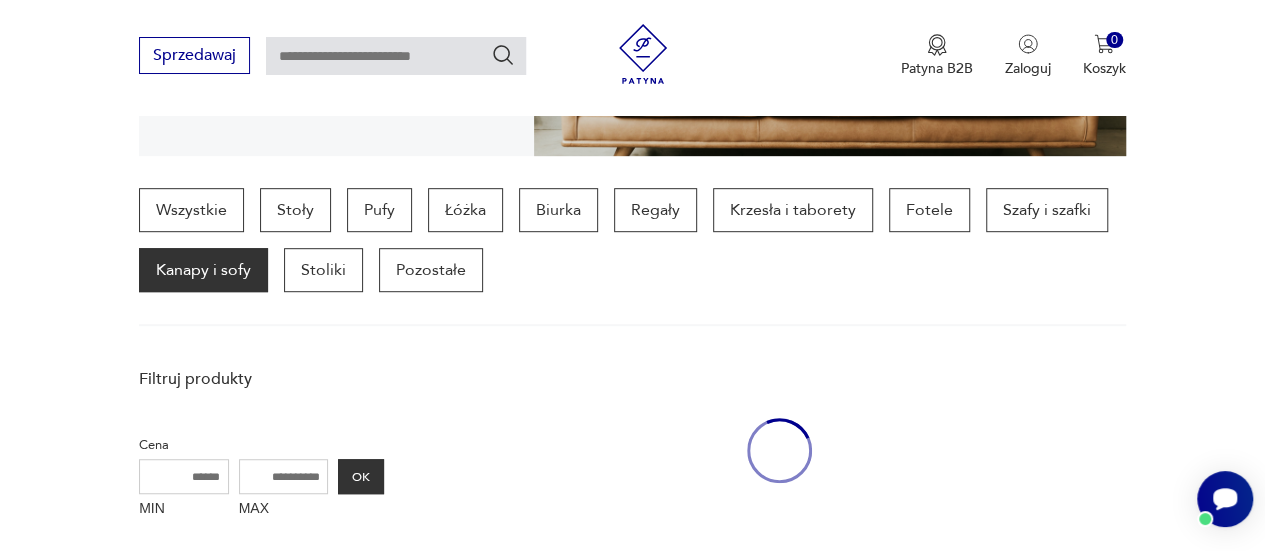 scroll, scrollTop: 530, scrollLeft: 0, axis: vertical 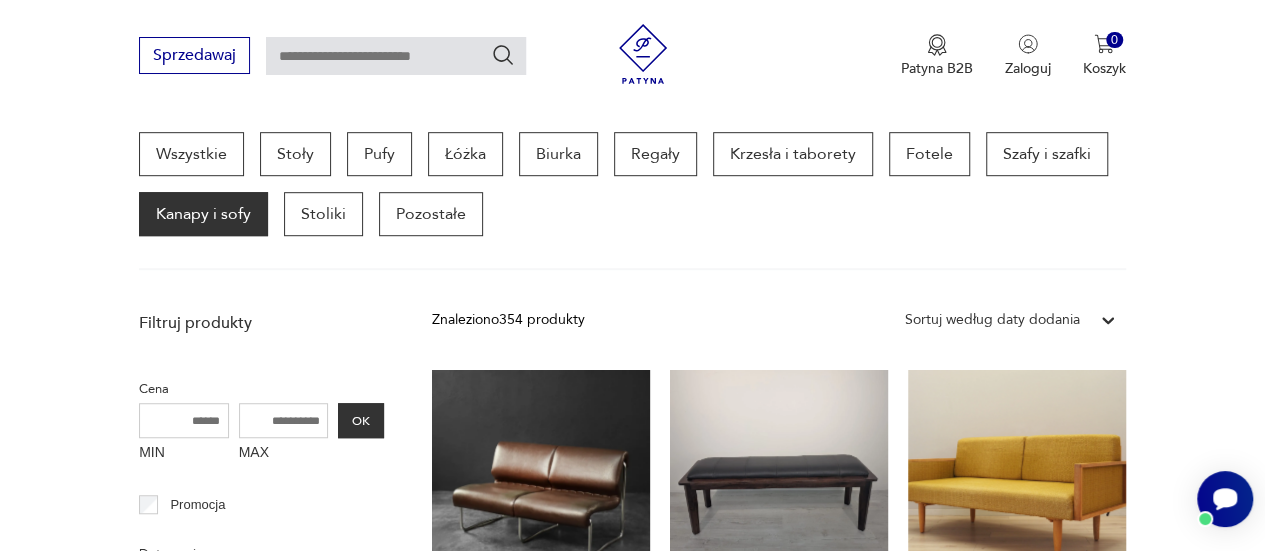 click on "MAX" at bounding box center (284, 420) 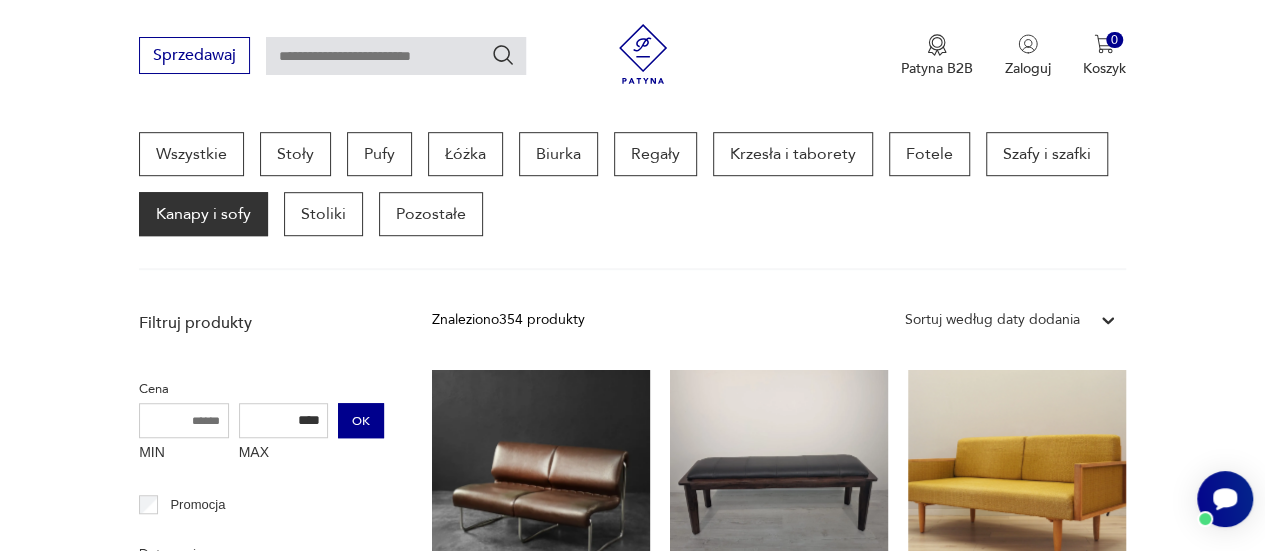type on "****" 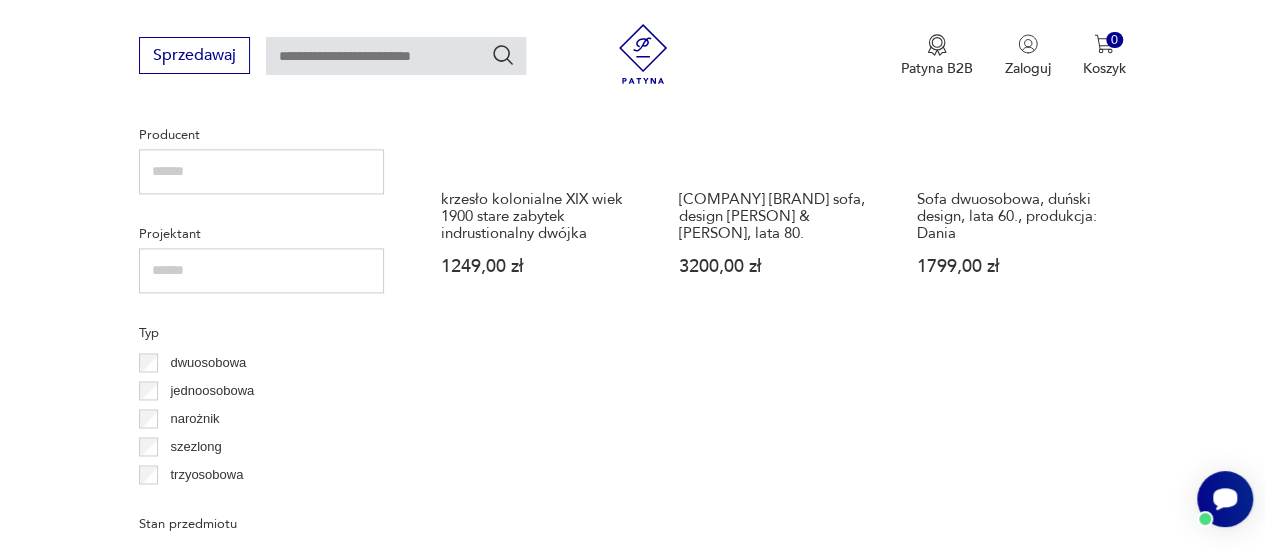 scroll, scrollTop: 1491, scrollLeft: 0, axis: vertical 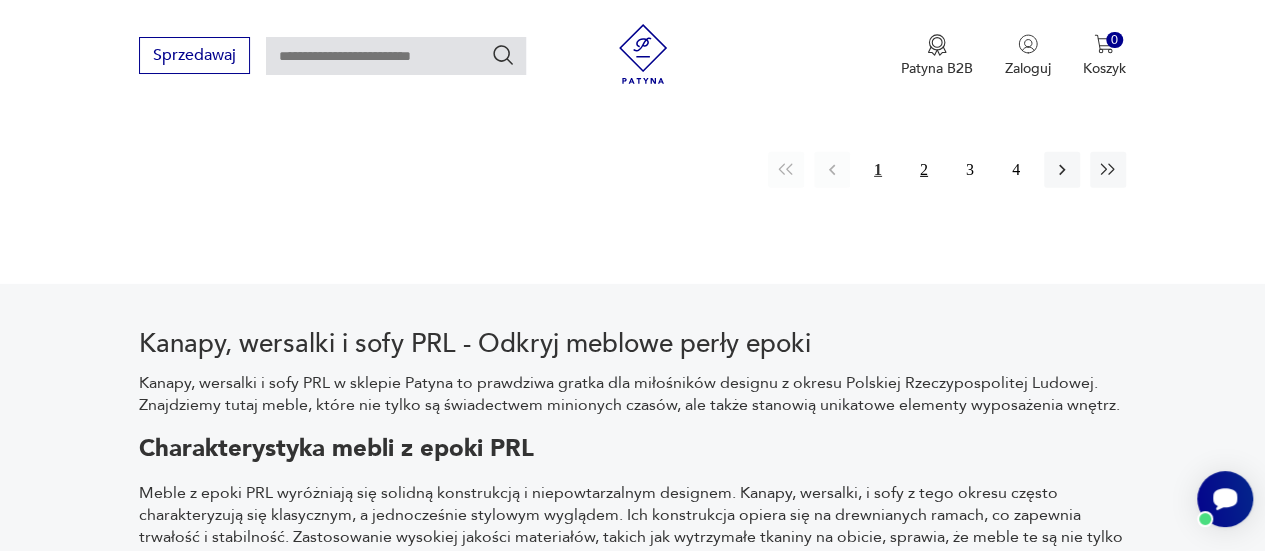 click on "2" at bounding box center (924, 170) 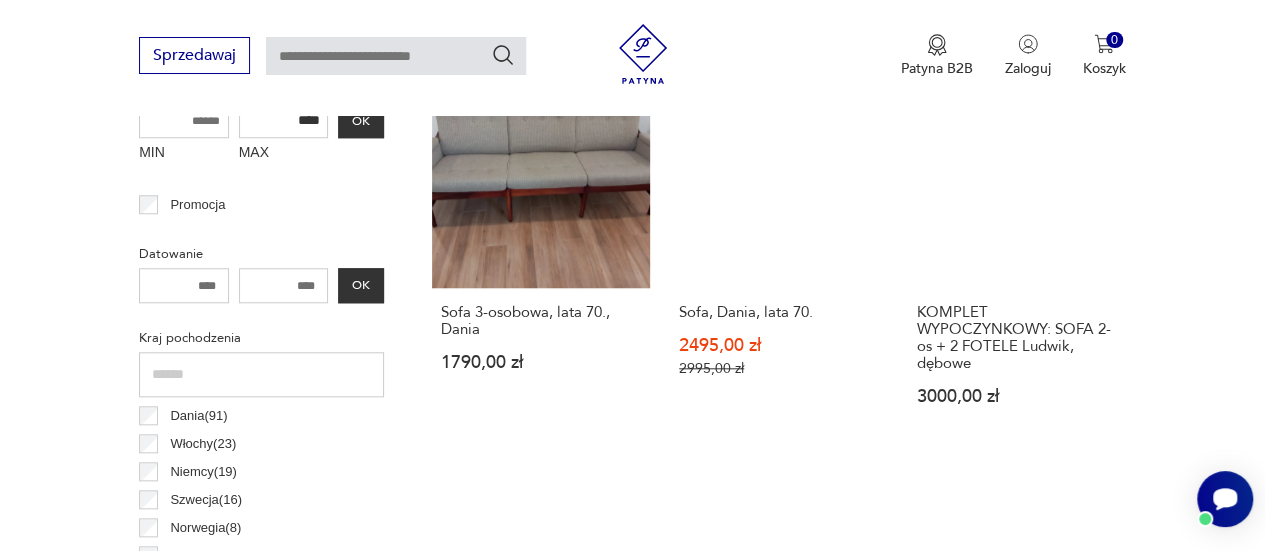 scroll, scrollTop: 730, scrollLeft: 0, axis: vertical 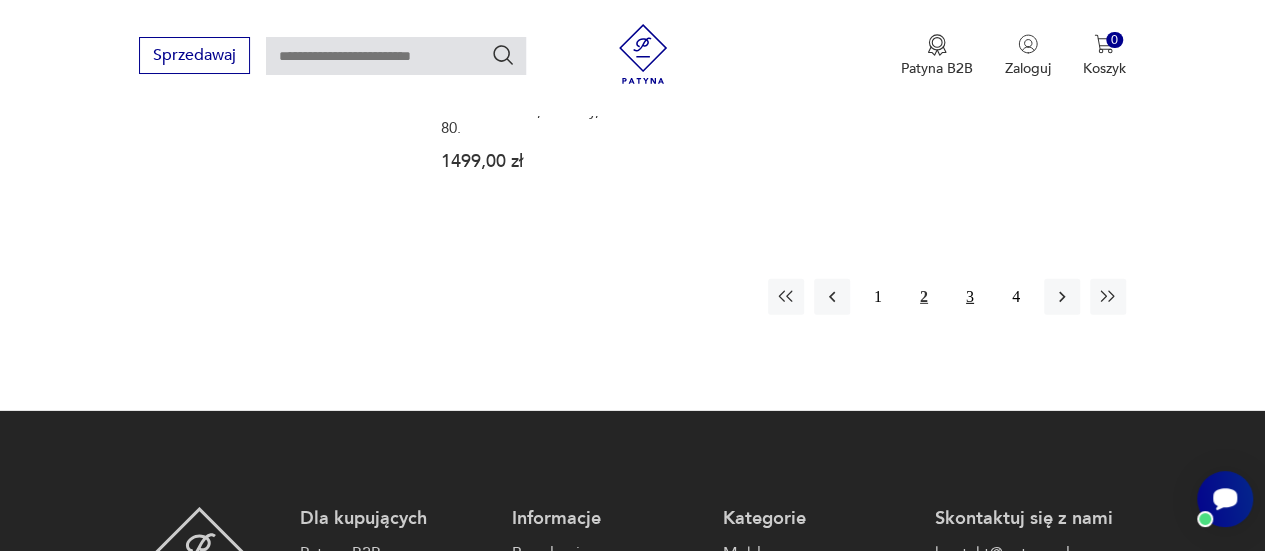 click on "3" at bounding box center [970, 297] 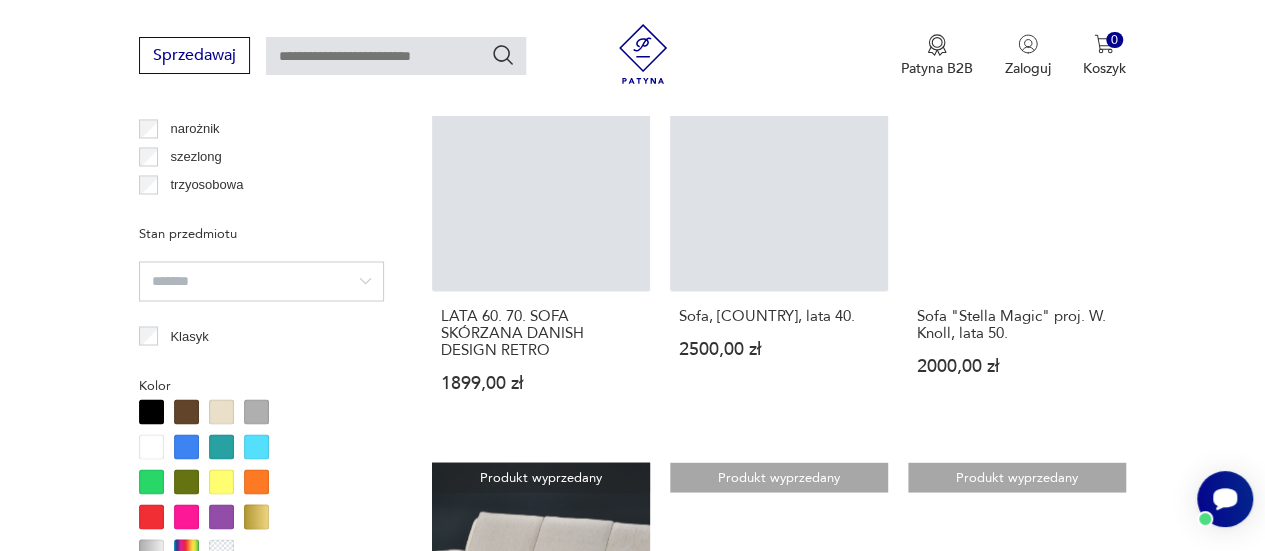 scroll, scrollTop: 1630, scrollLeft: 0, axis: vertical 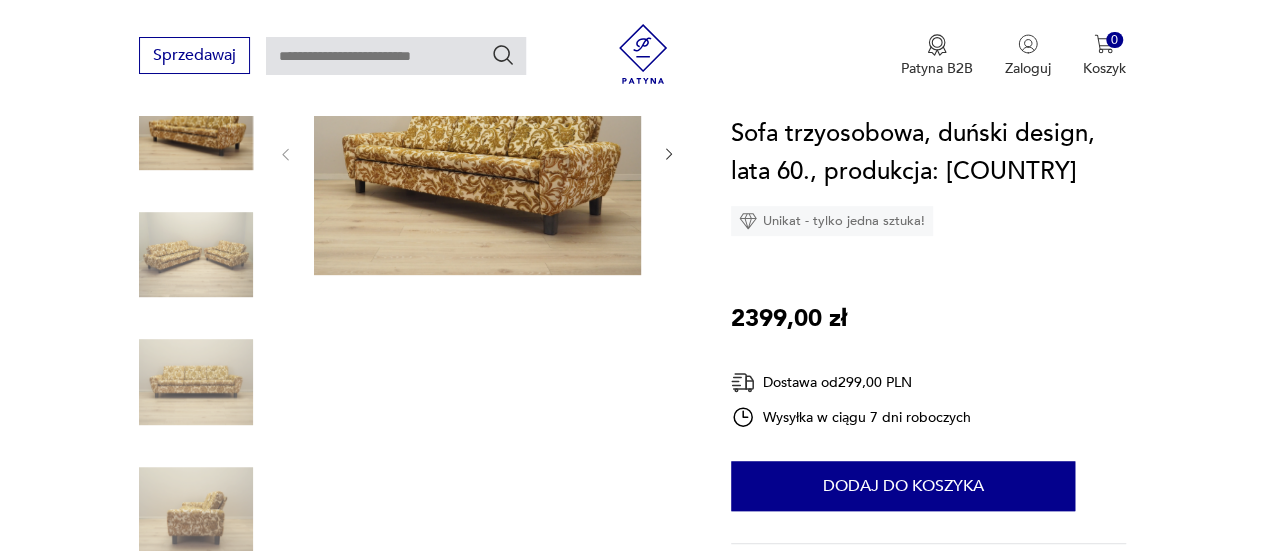 click at bounding box center (196, 255) 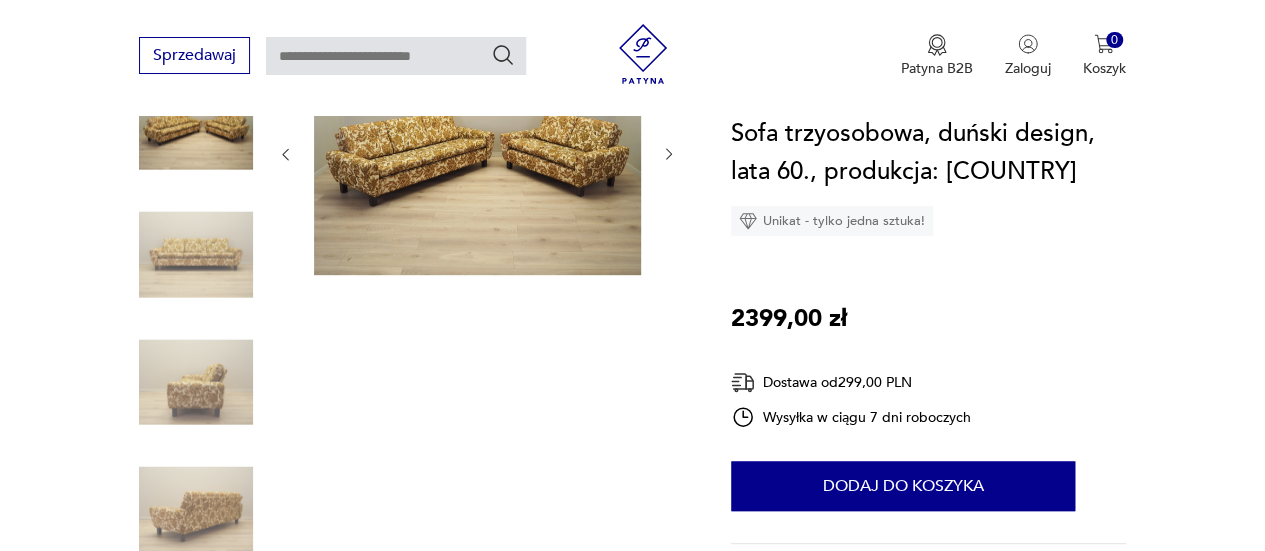 click at bounding box center (196, 382) 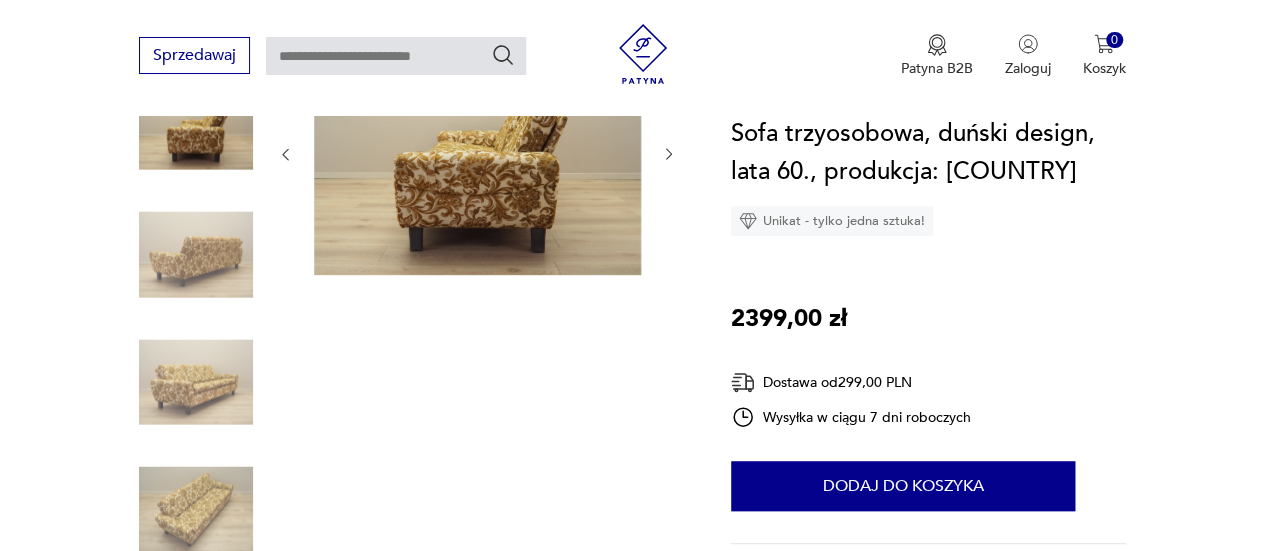 click at bounding box center [196, 382] 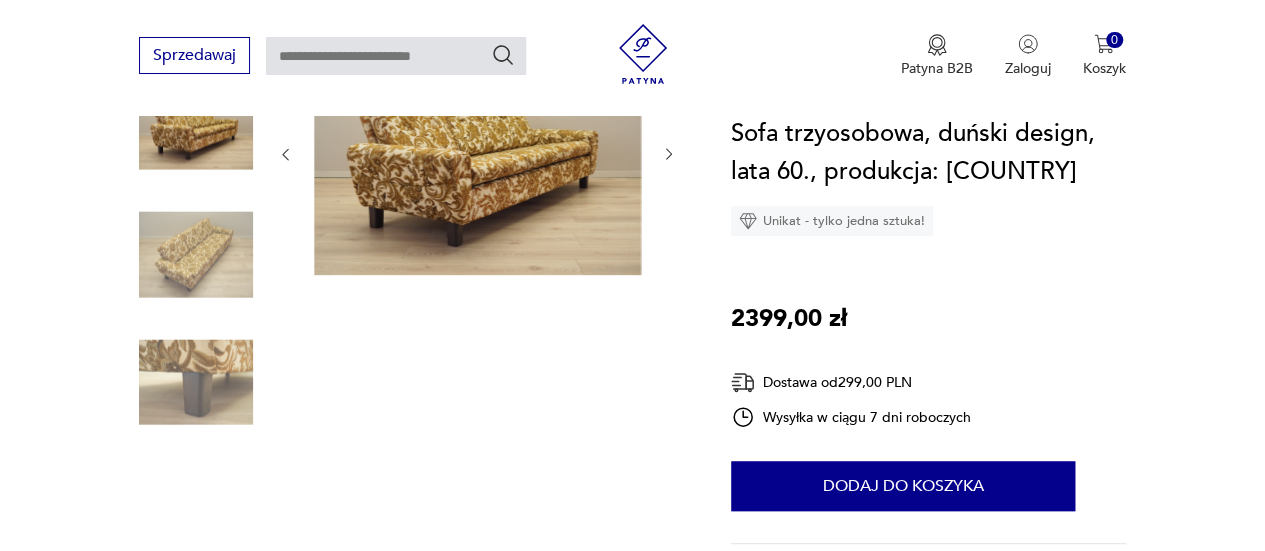 scroll, scrollTop: 0, scrollLeft: 0, axis: both 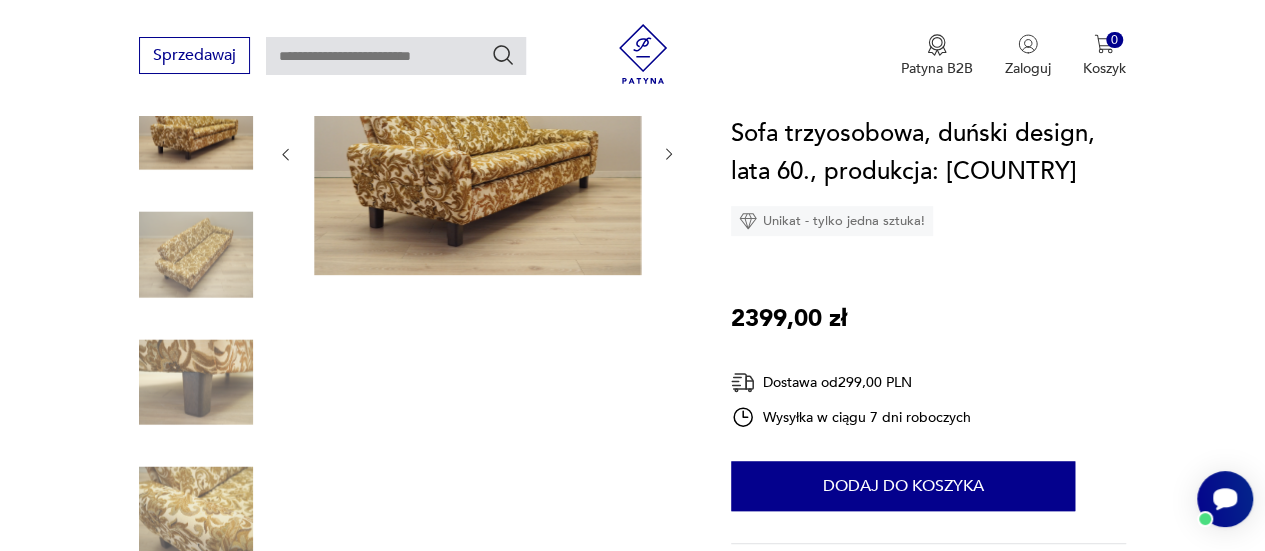 click at bounding box center (196, 382) 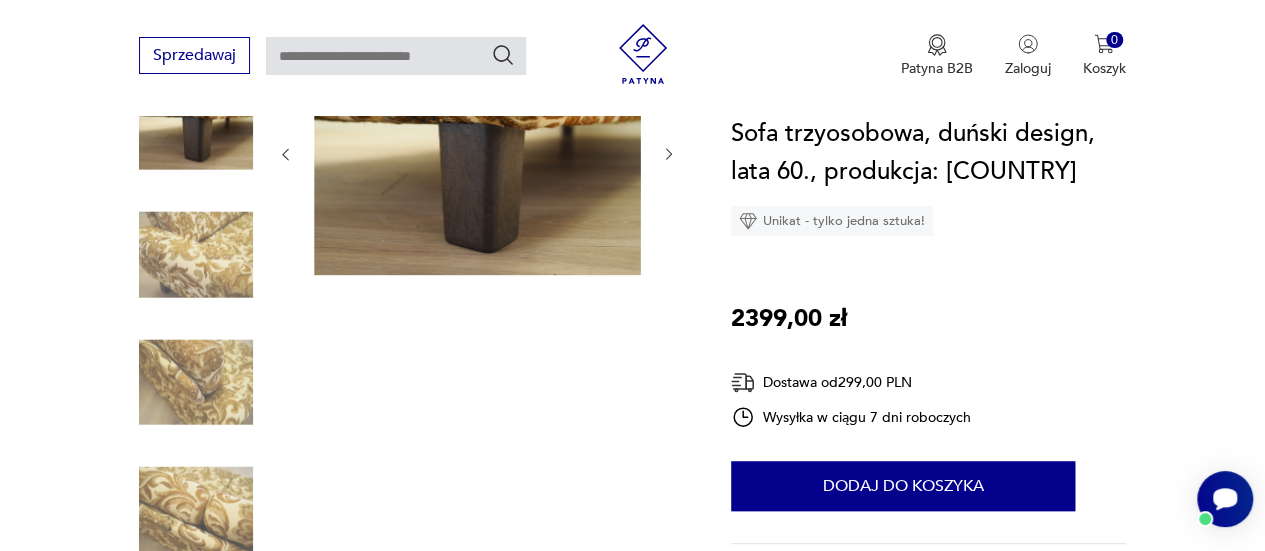 click at bounding box center (196, 320) 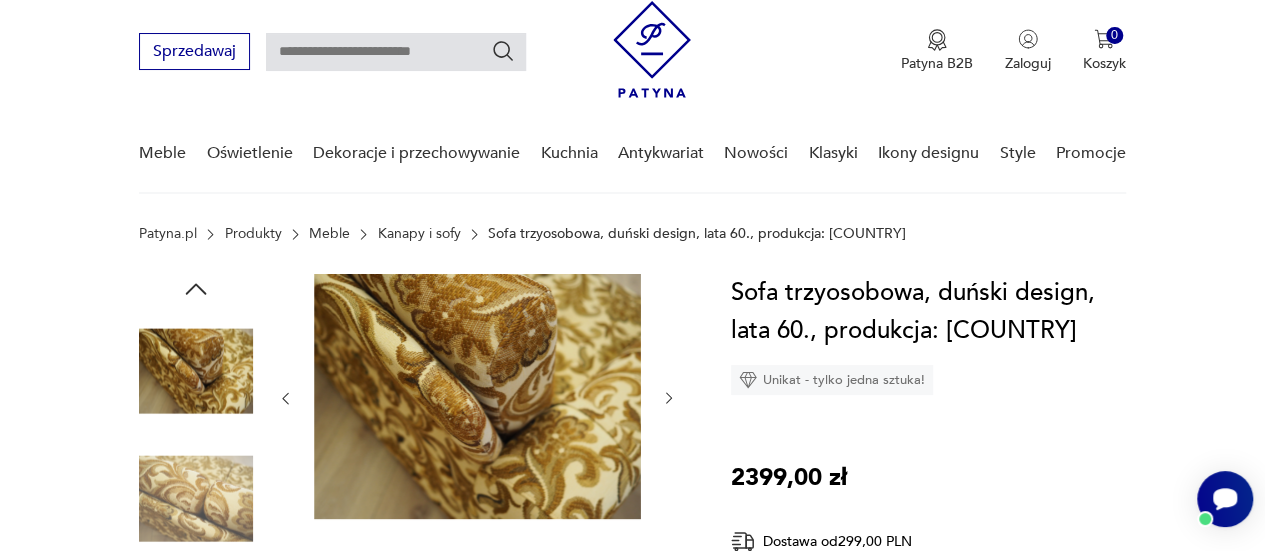 scroll, scrollTop: 100, scrollLeft: 0, axis: vertical 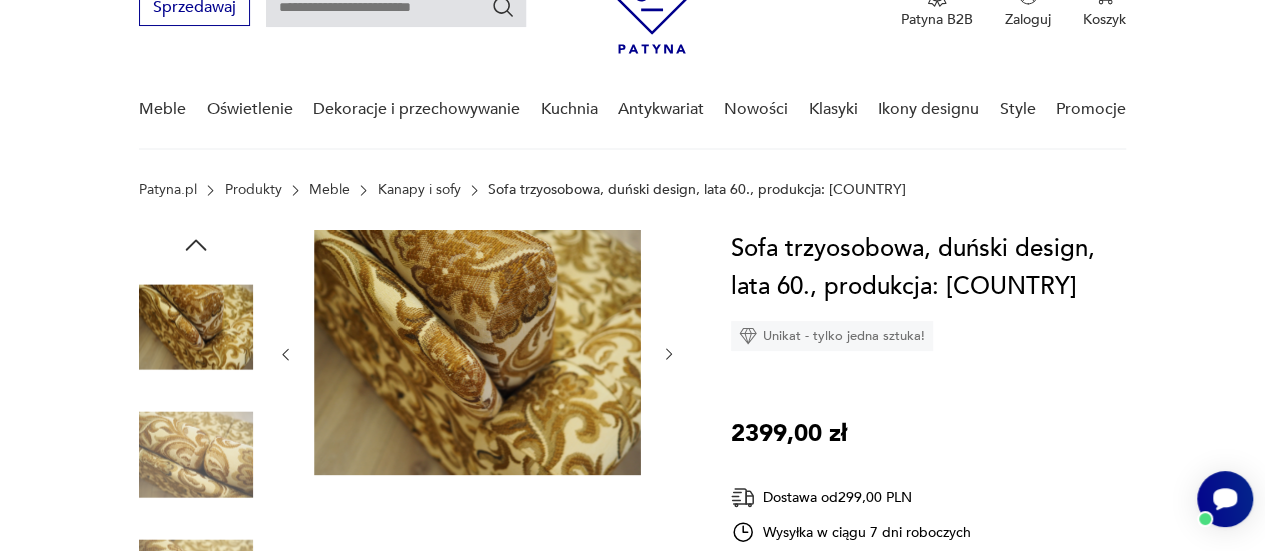 click at bounding box center (196, 455) 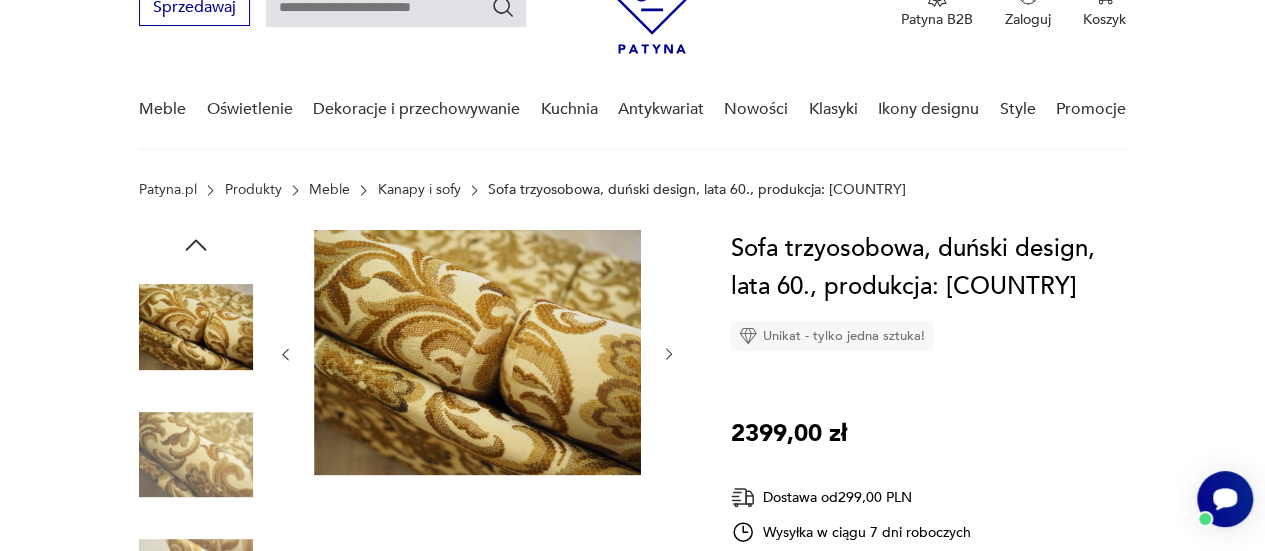 click at bounding box center [196, 455] 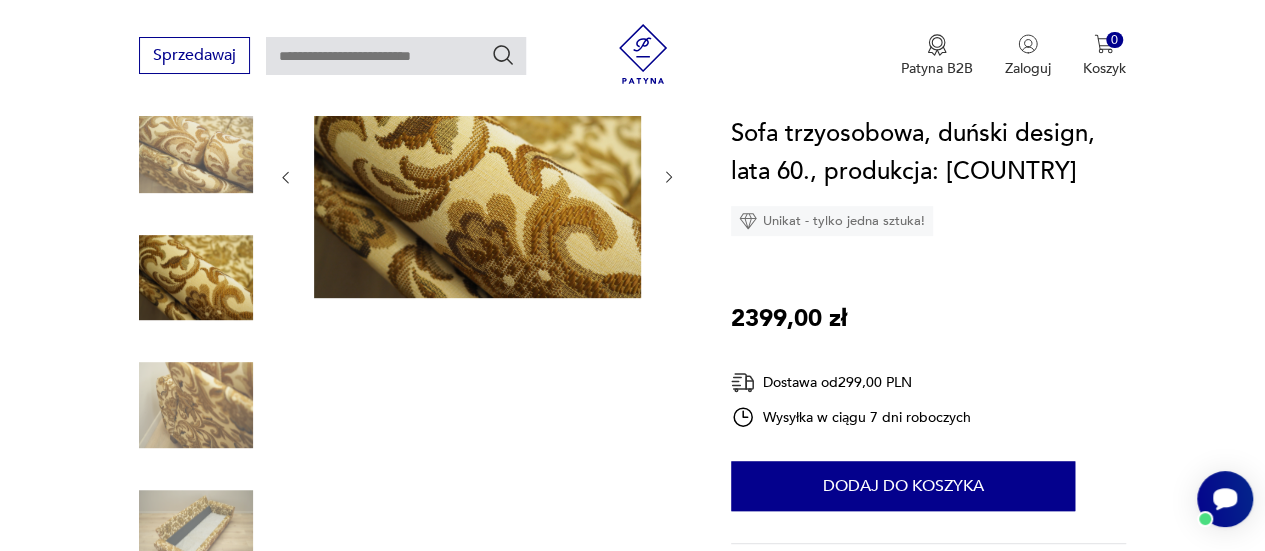 scroll, scrollTop: 500, scrollLeft: 0, axis: vertical 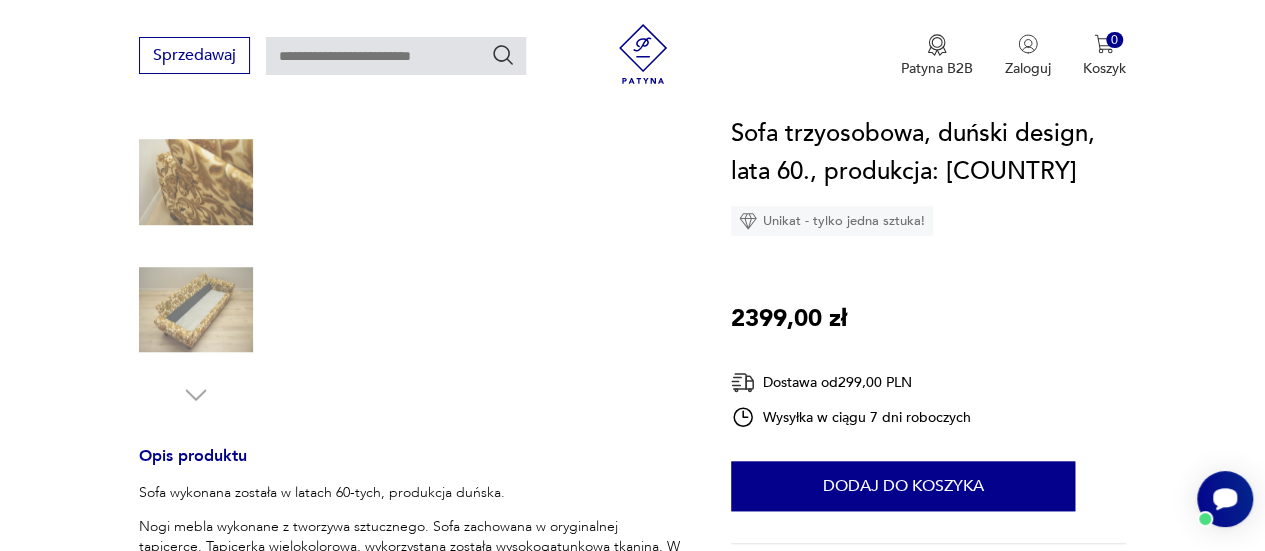 click at bounding box center [196, 310] 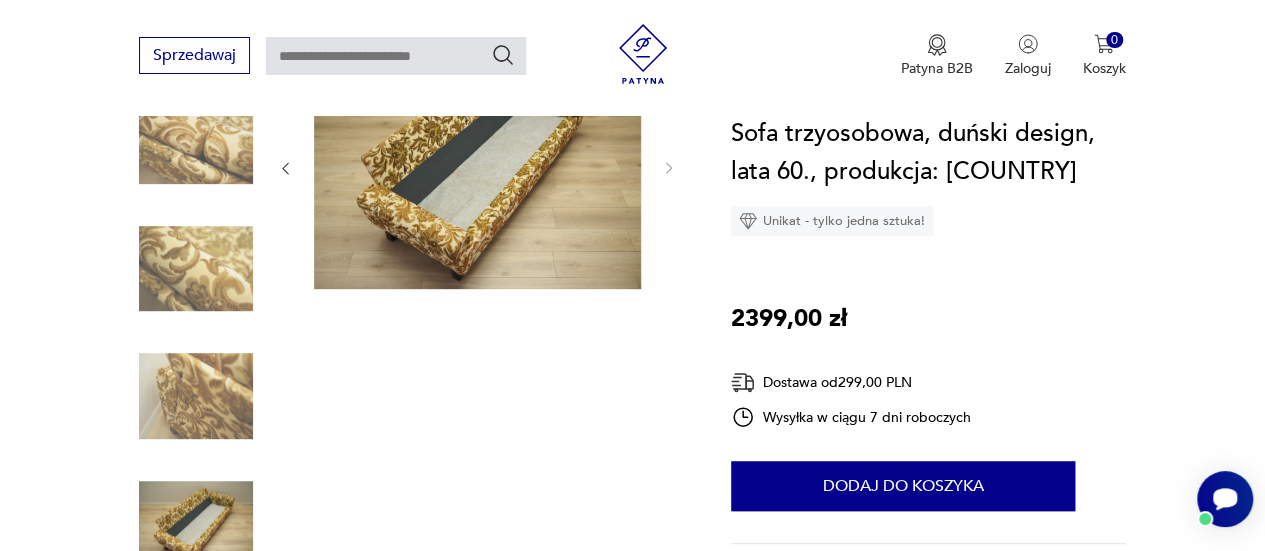 scroll, scrollTop: 100, scrollLeft: 0, axis: vertical 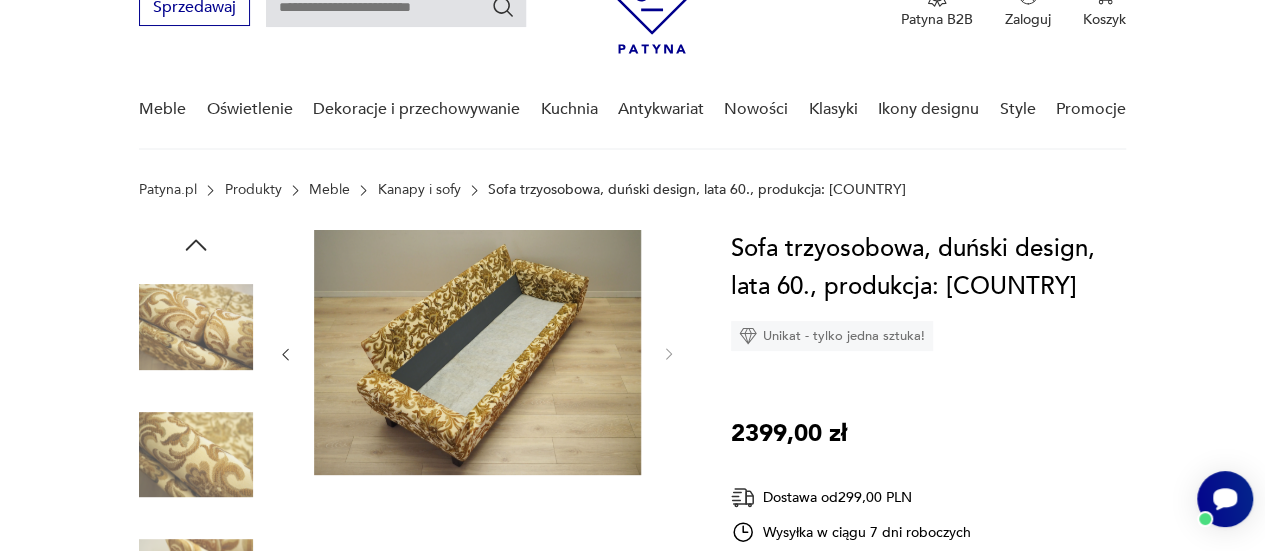 click 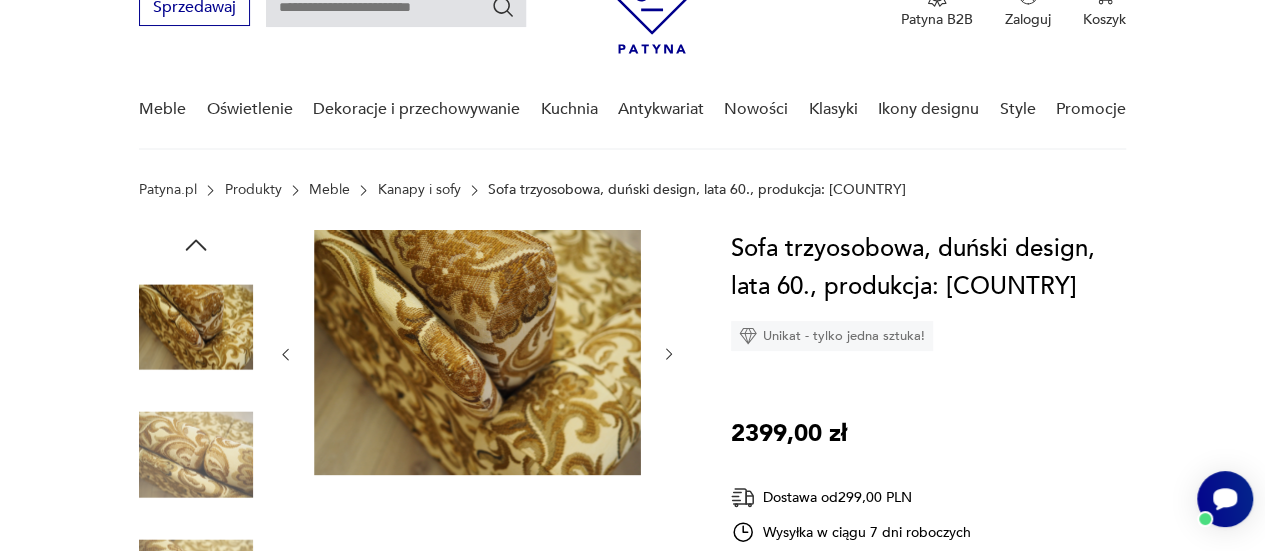 click 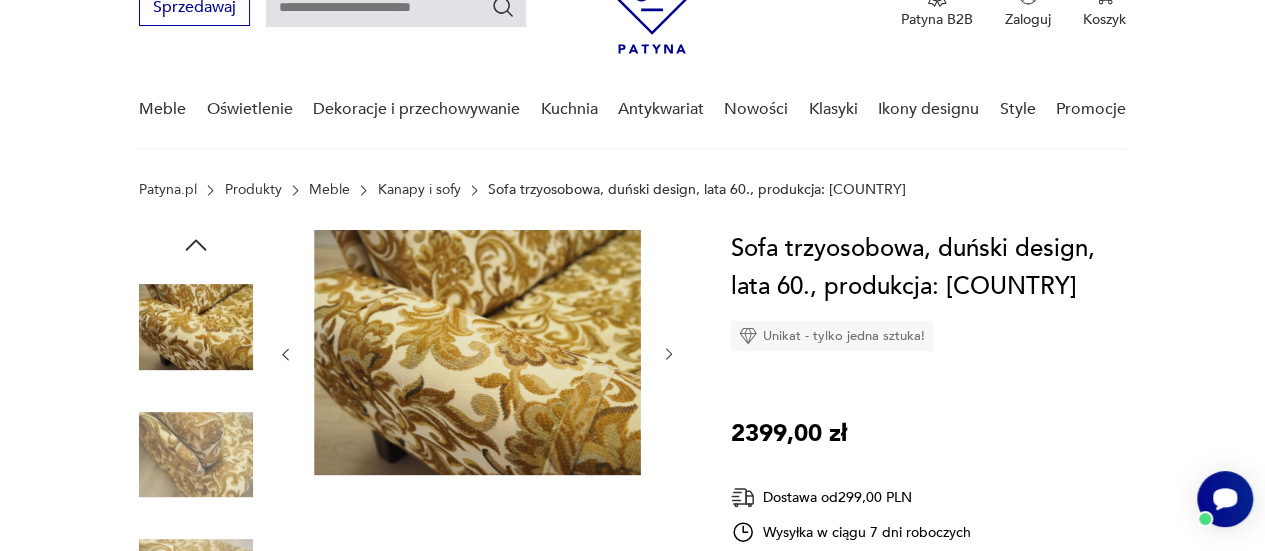 click 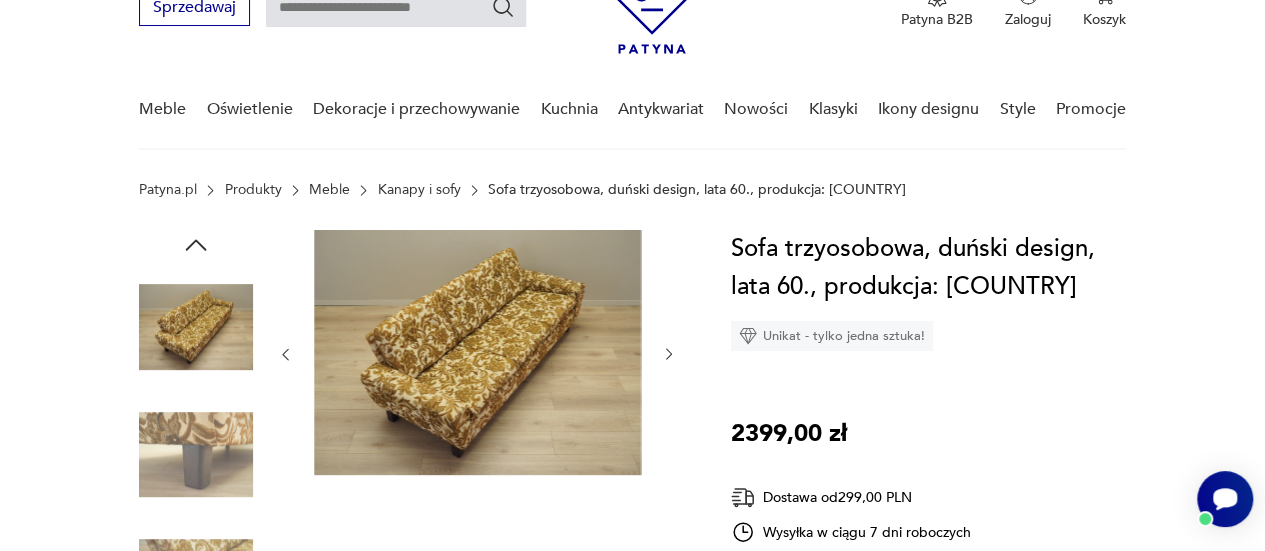 click 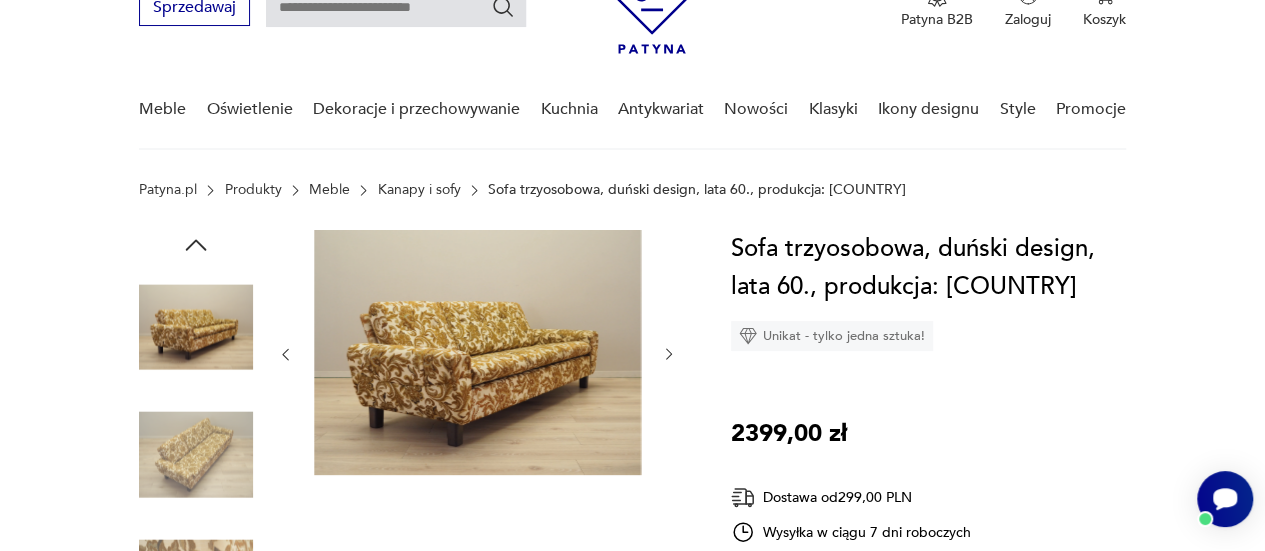 click 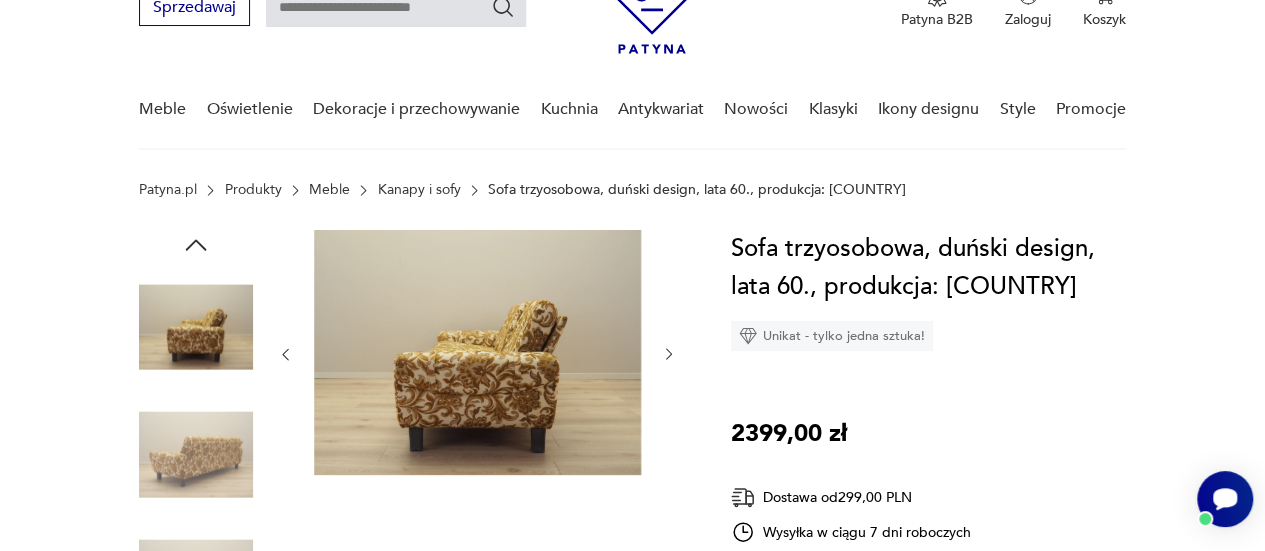 click at bounding box center [196, 327] 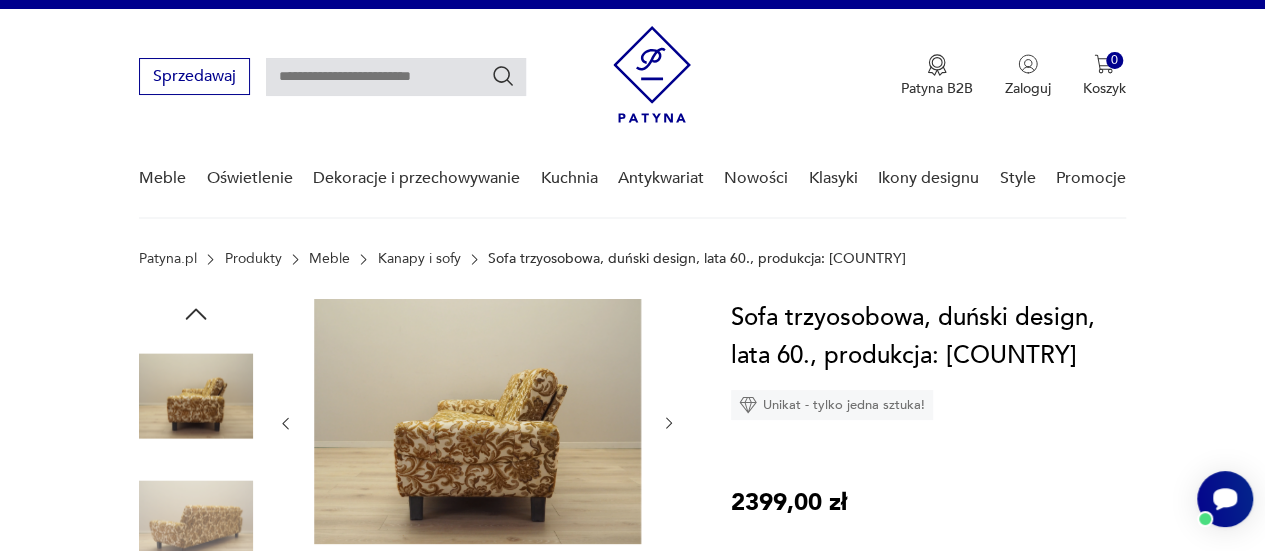 scroll, scrollTop: 0, scrollLeft: 0, axis: both 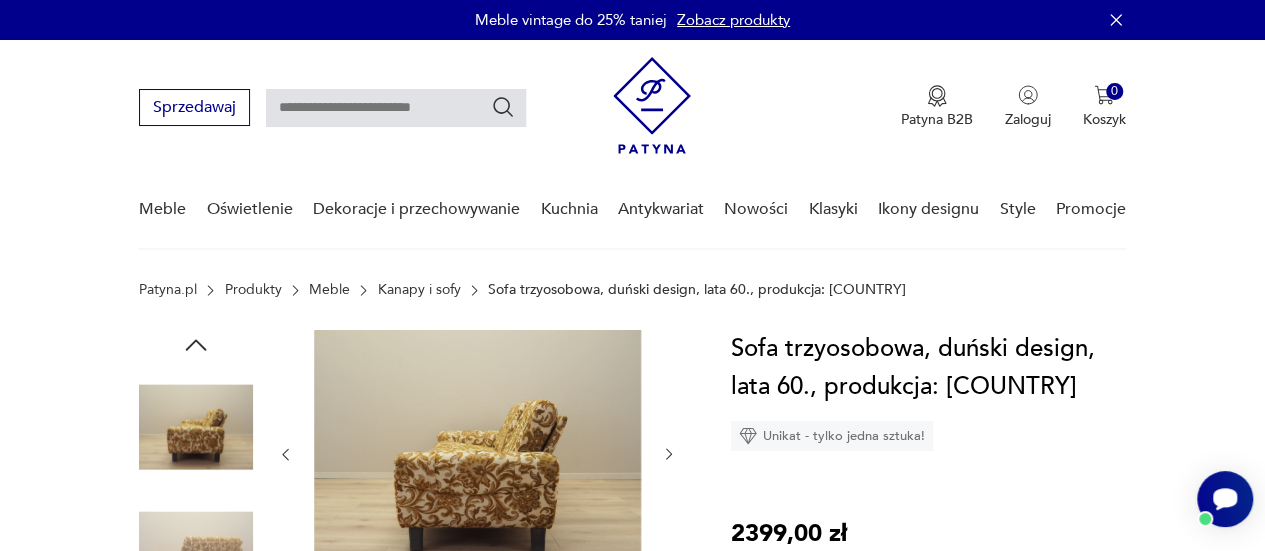 click 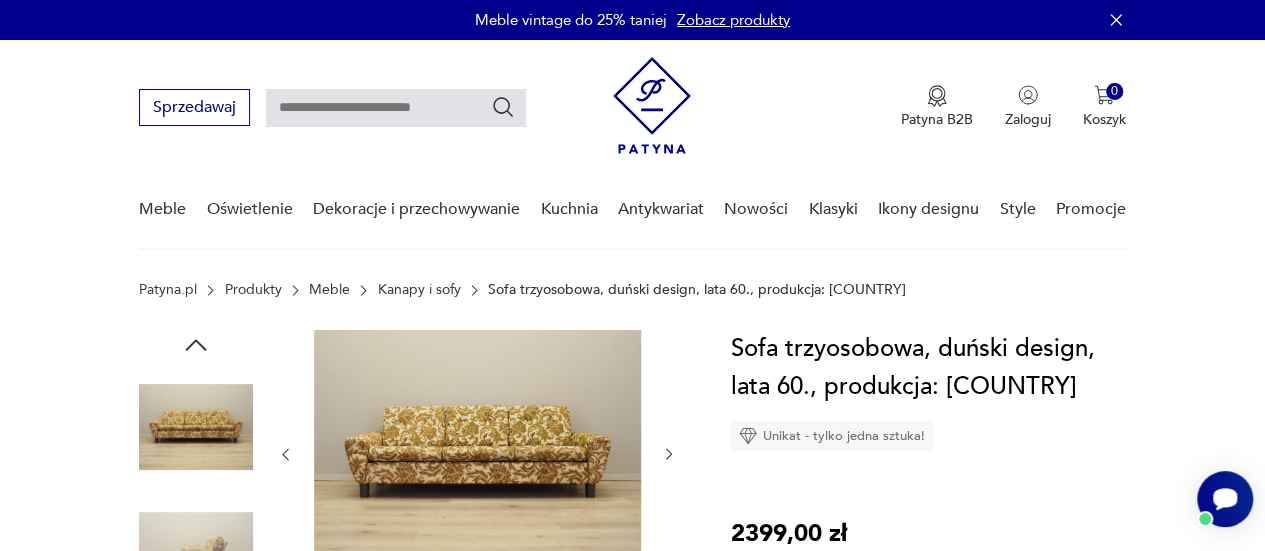 click at bounding box center (196, 427) 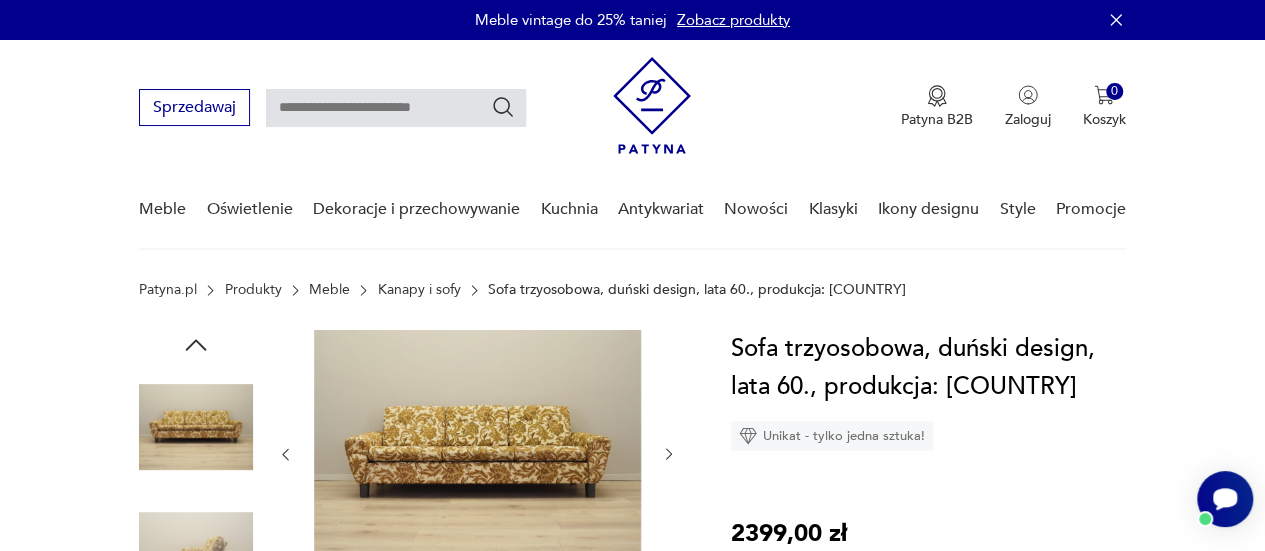 click at bounding box center (477, 452) 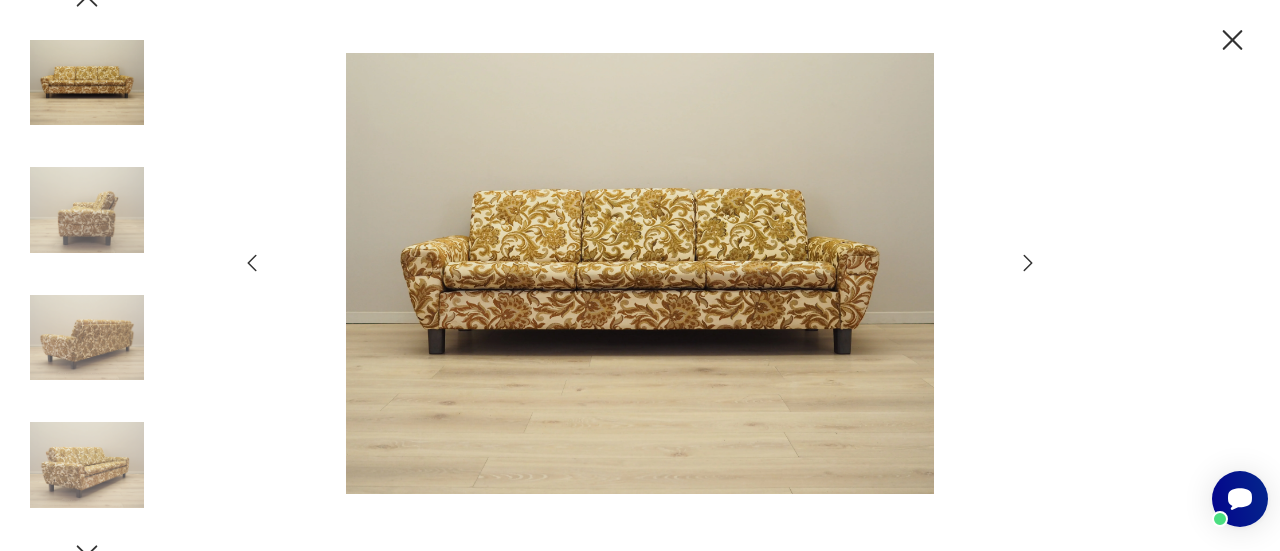 click 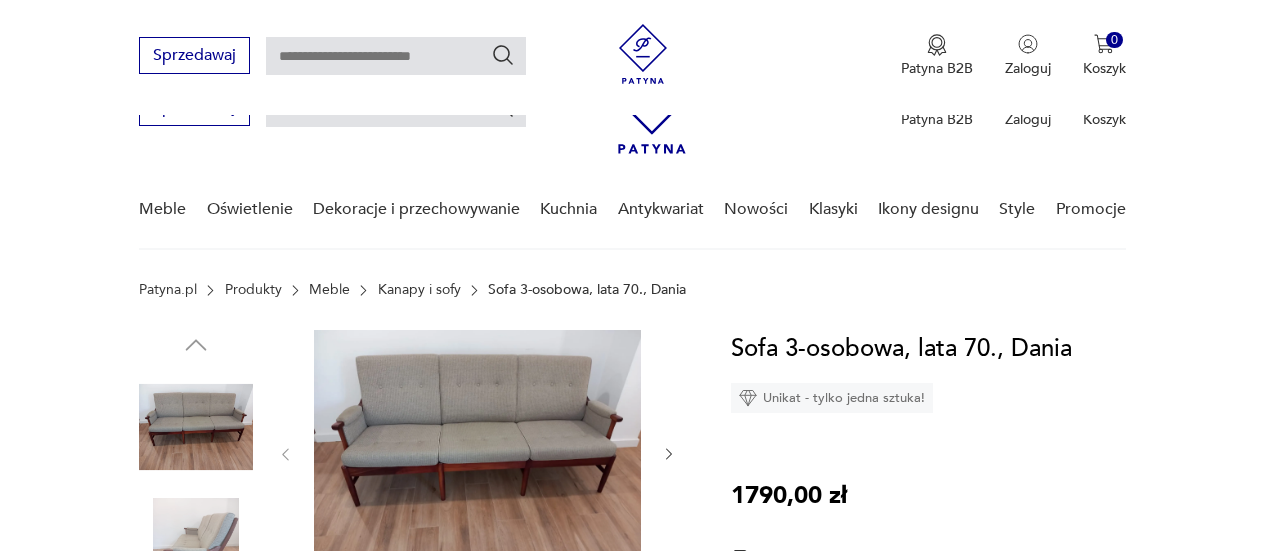 scroll, scrollTop: 300, scrollLeft: 0, axis: vertical 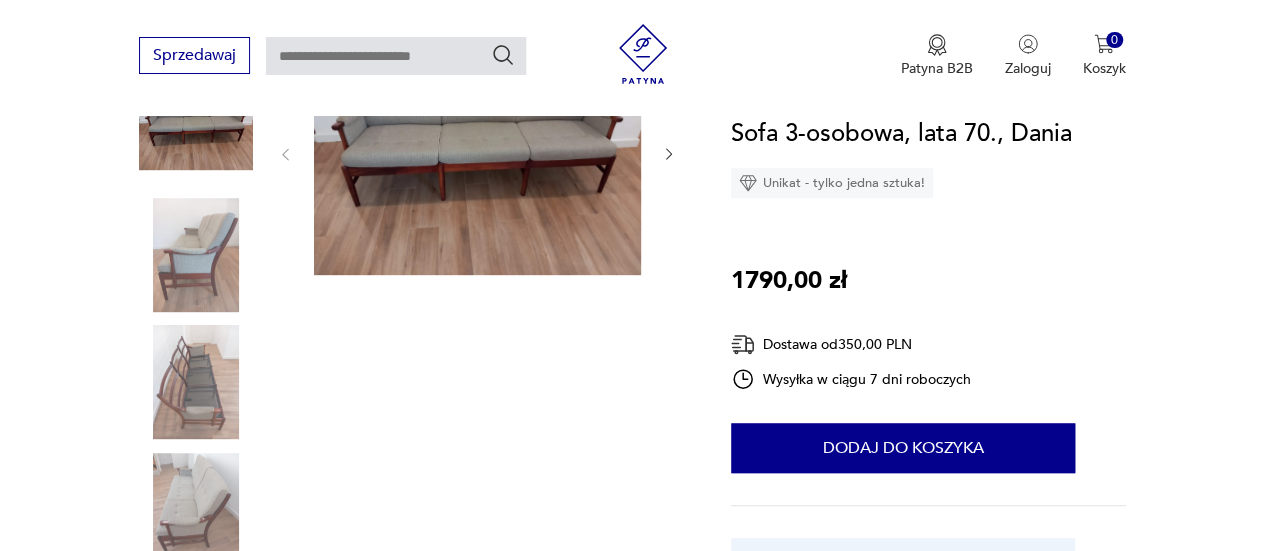 click at bounding box center (196, 255) 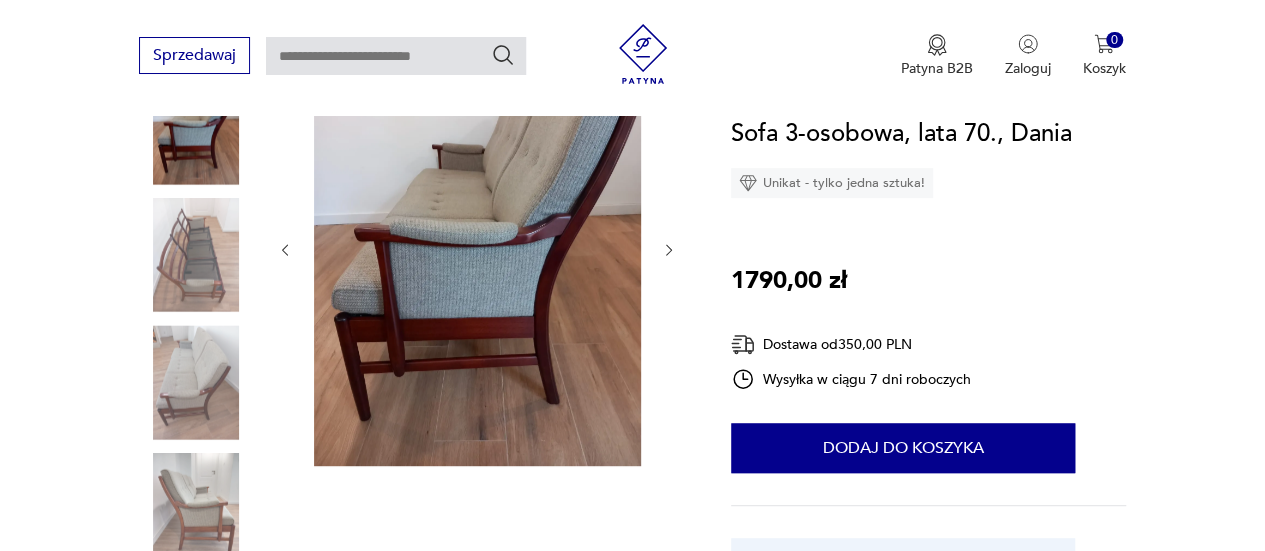 scroll, scrollTop: 0, scrollLeft: 0, axis: both 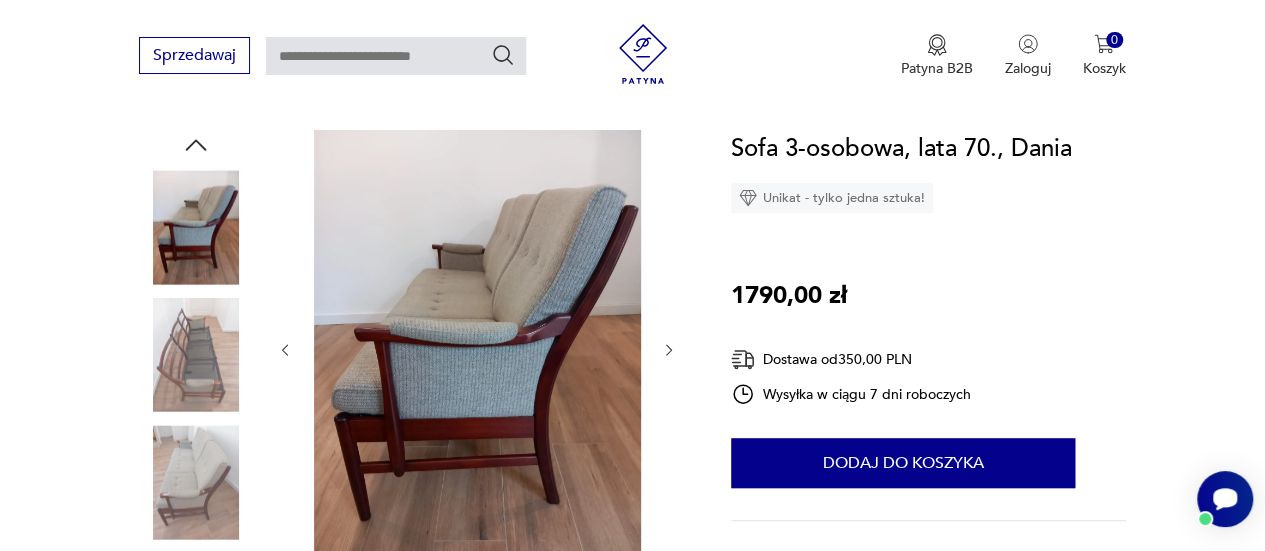 click 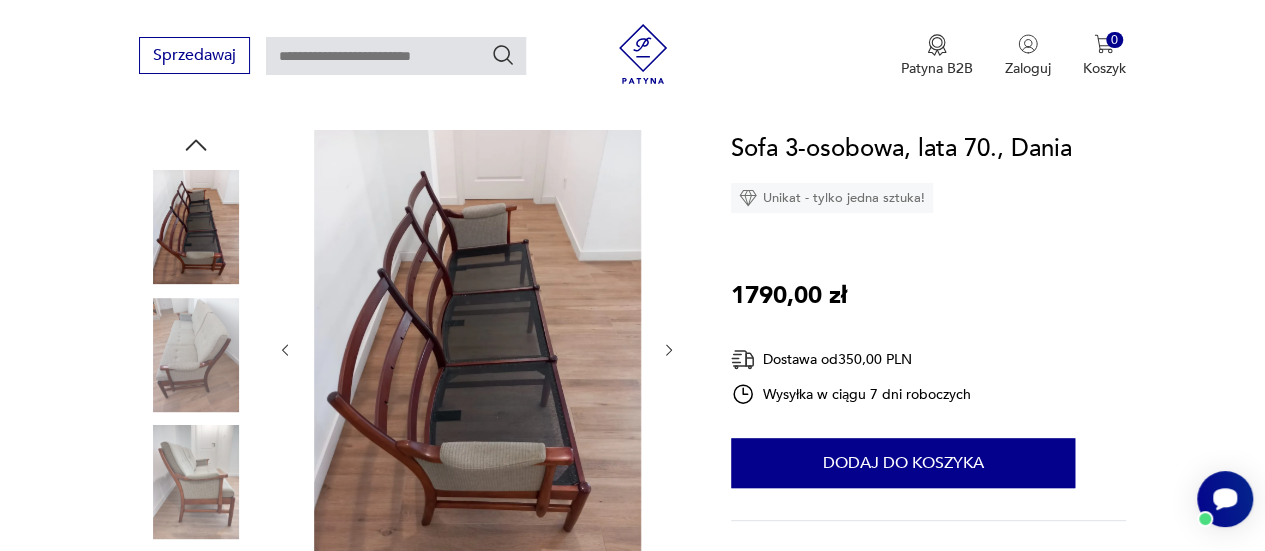 click 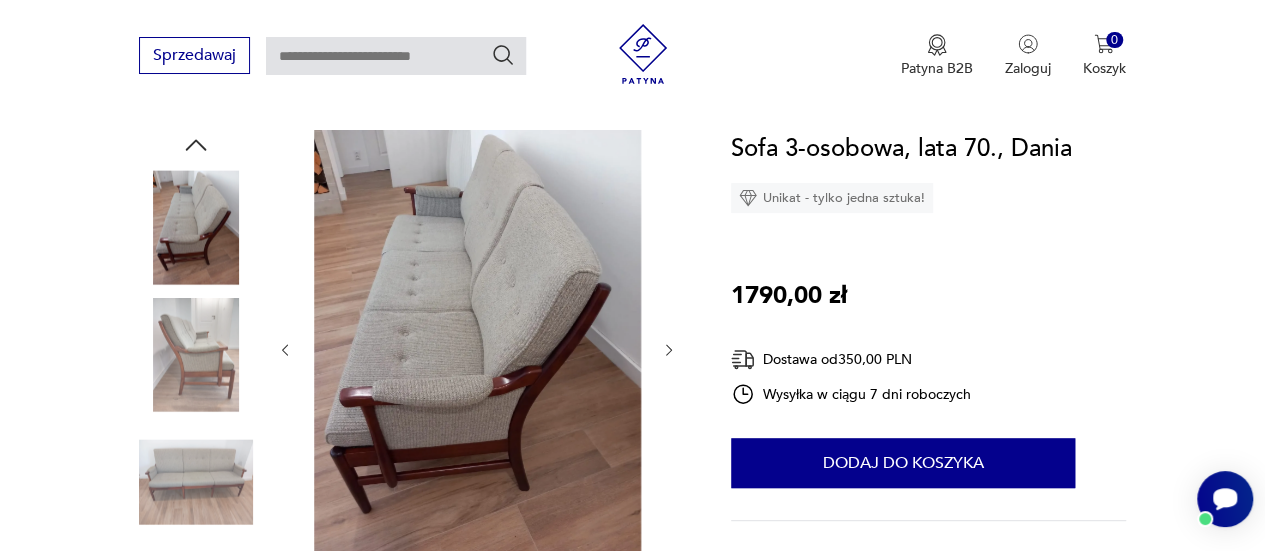 click 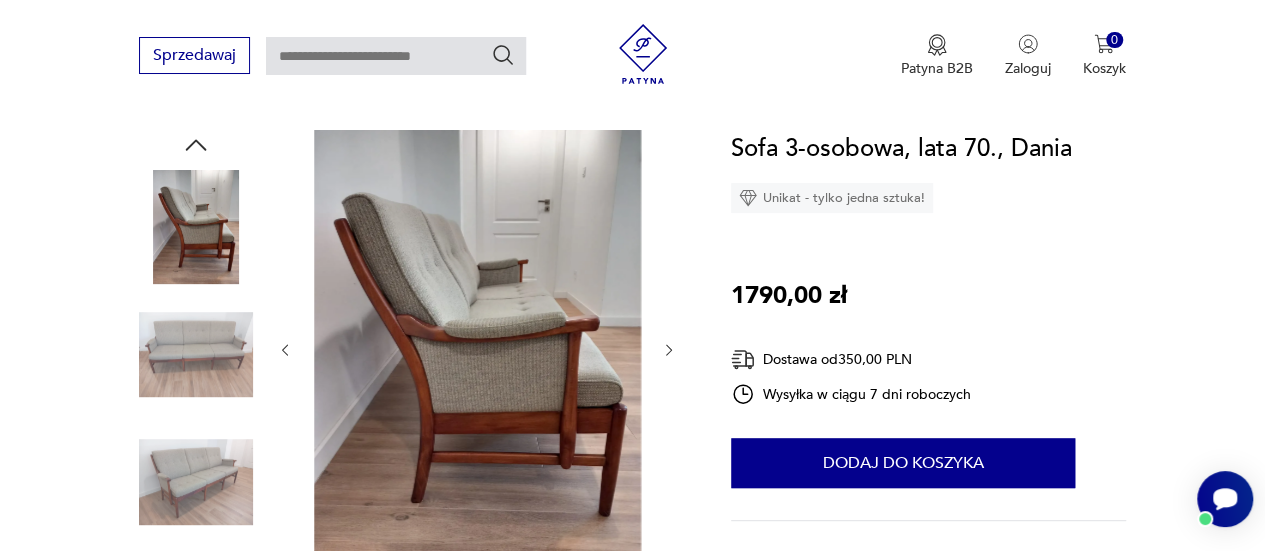 click 